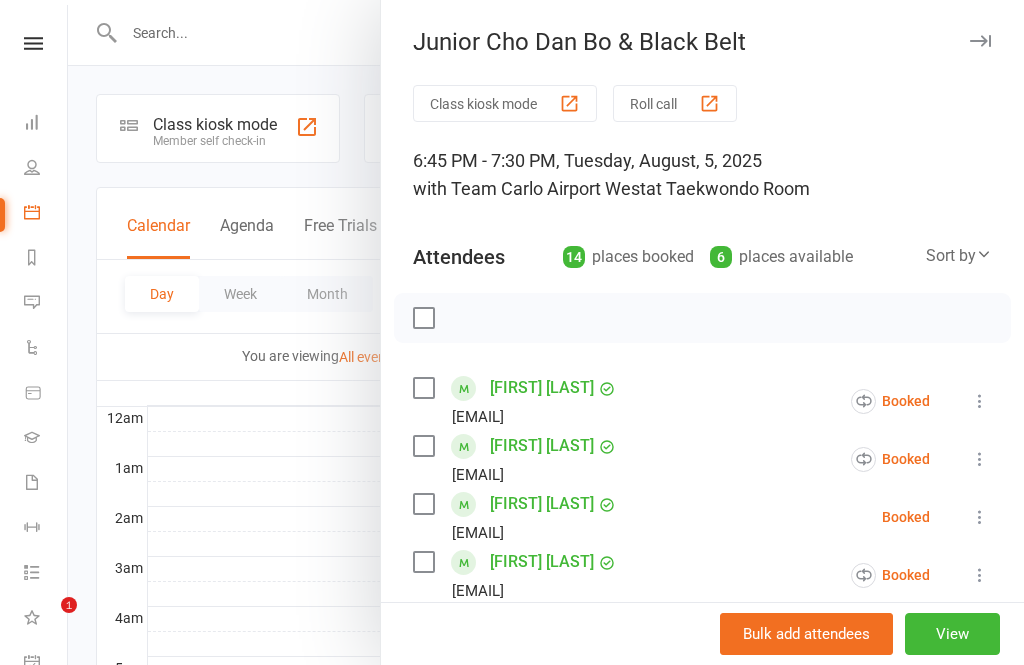scroll, scrollTop: 679, scrollLeft: 0, axis: vertical 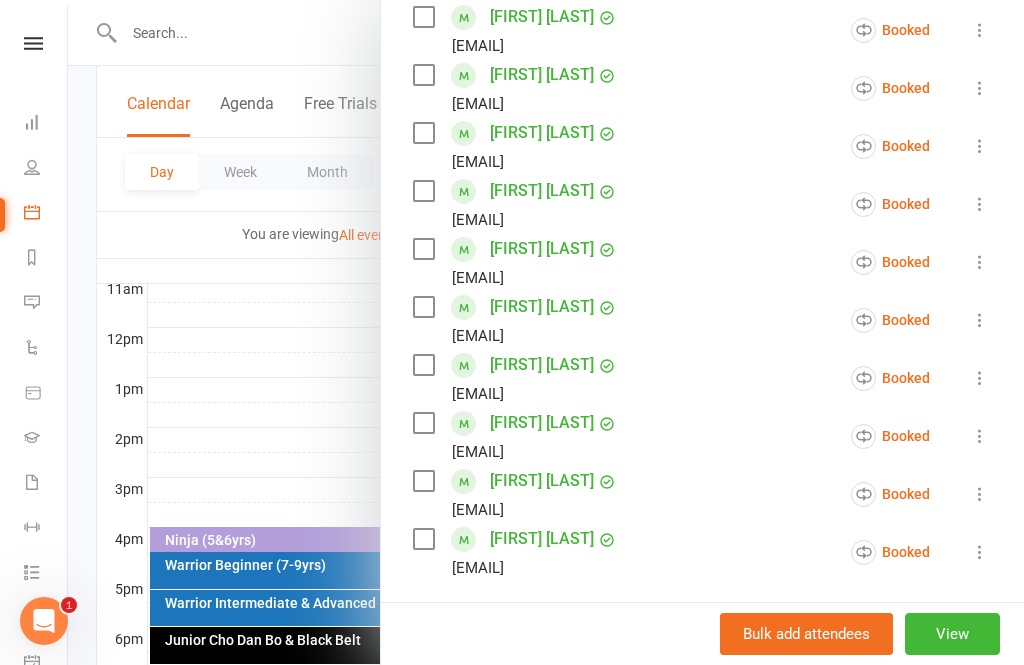 click at bounding box center [546, 332] 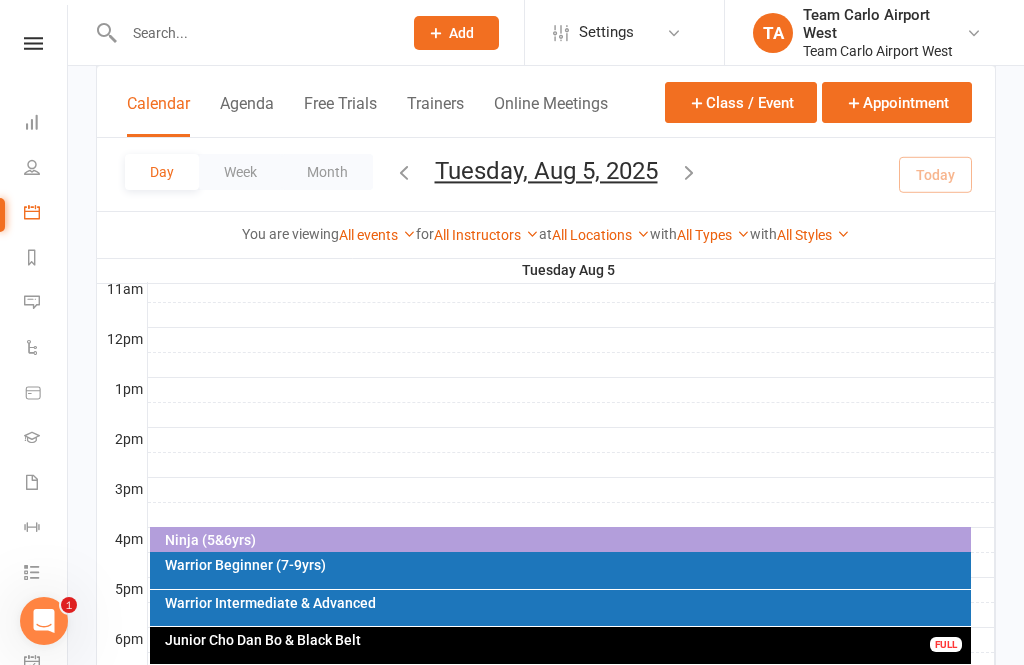 click on "Tuesday, Aug 5, 2025" at bounding box center [546, 171] 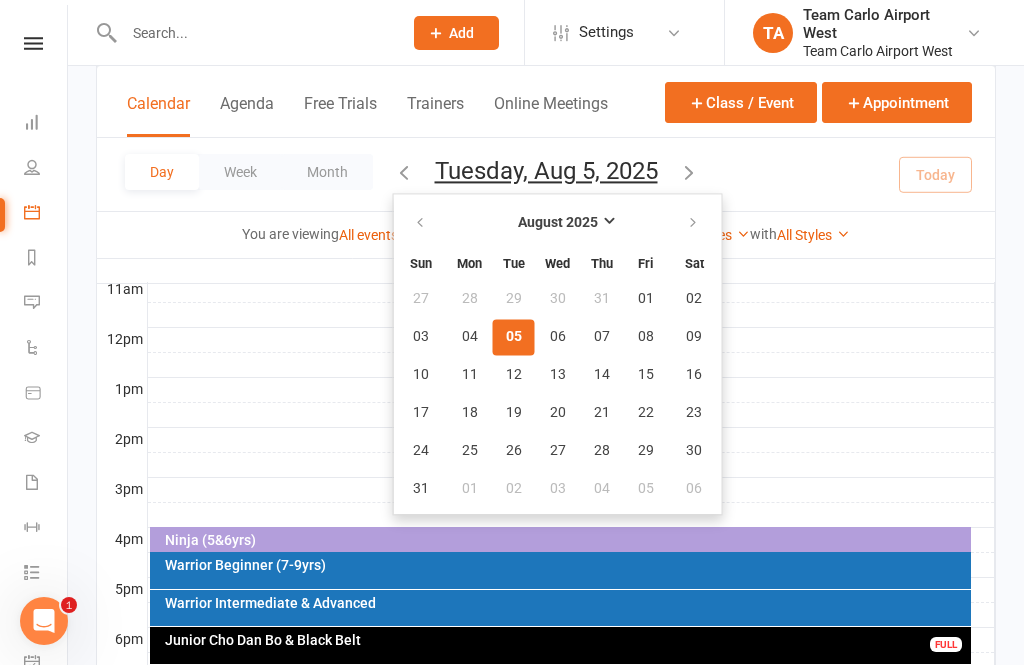 click on "05" at bounding box center [514, 337] 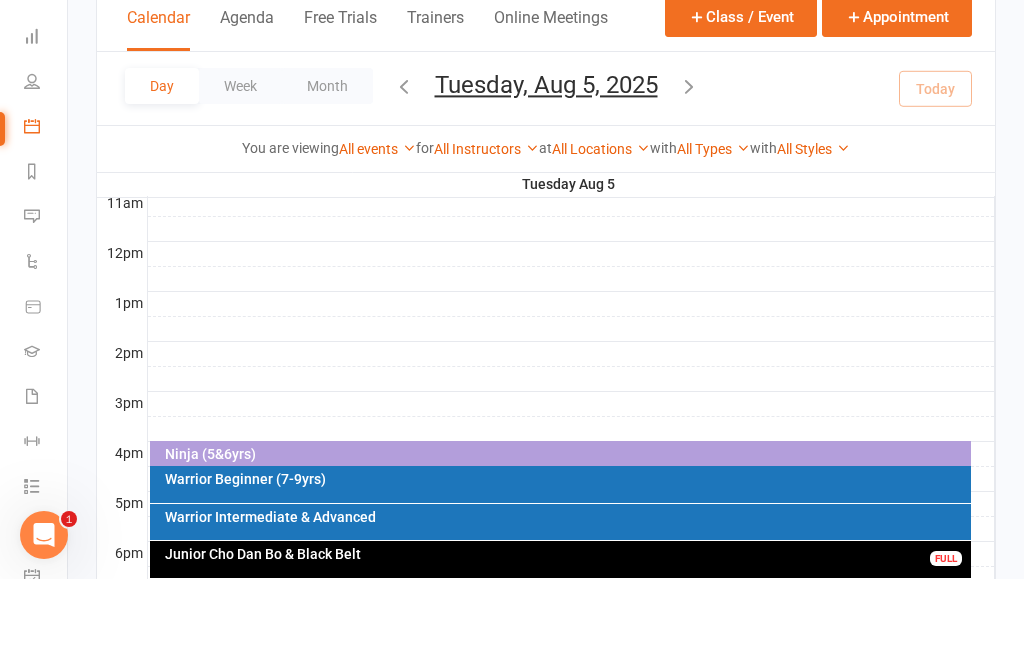scroll, scrollTop: 847, scrollLeft: 0, axis: vertical 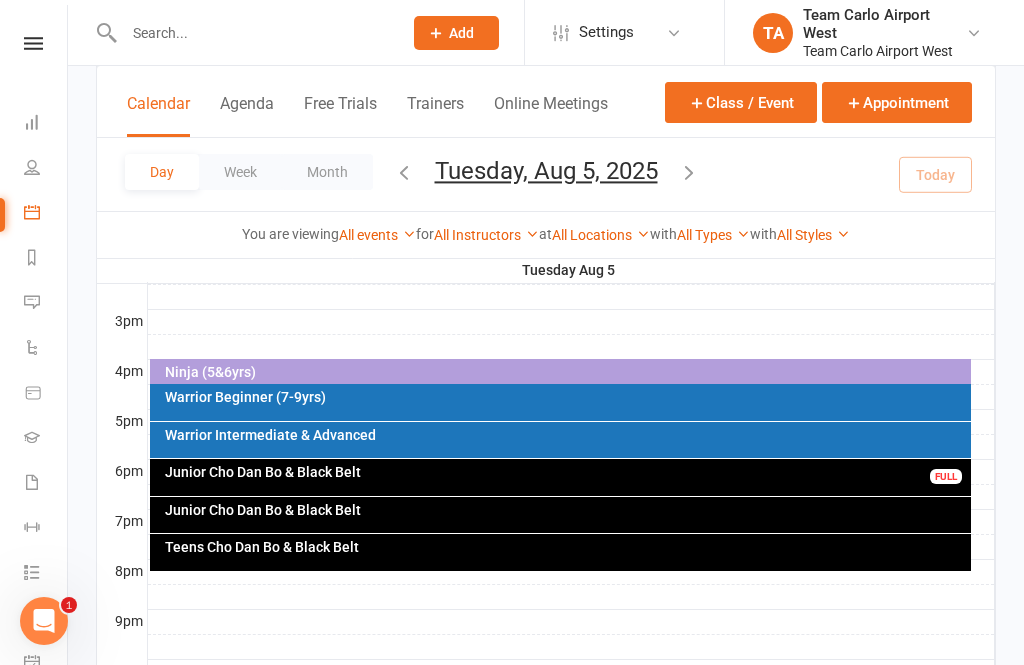 click on "Ninja (5&6yrs)" at bounding box center [566, 372] 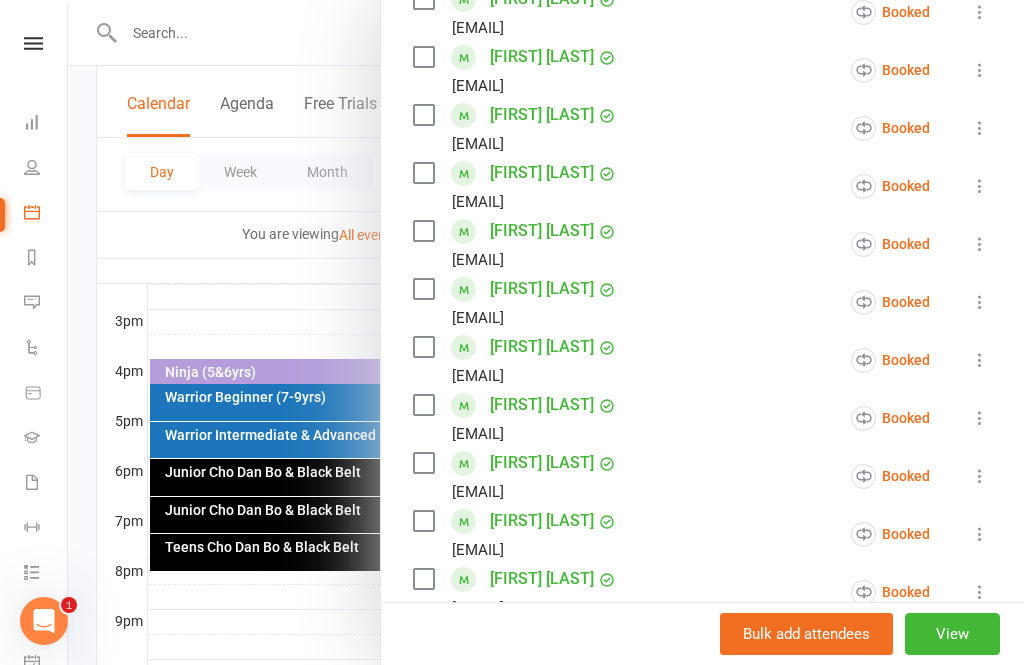 scroll, scrollTop: 450, scrollLeft: 0, axis: vertical 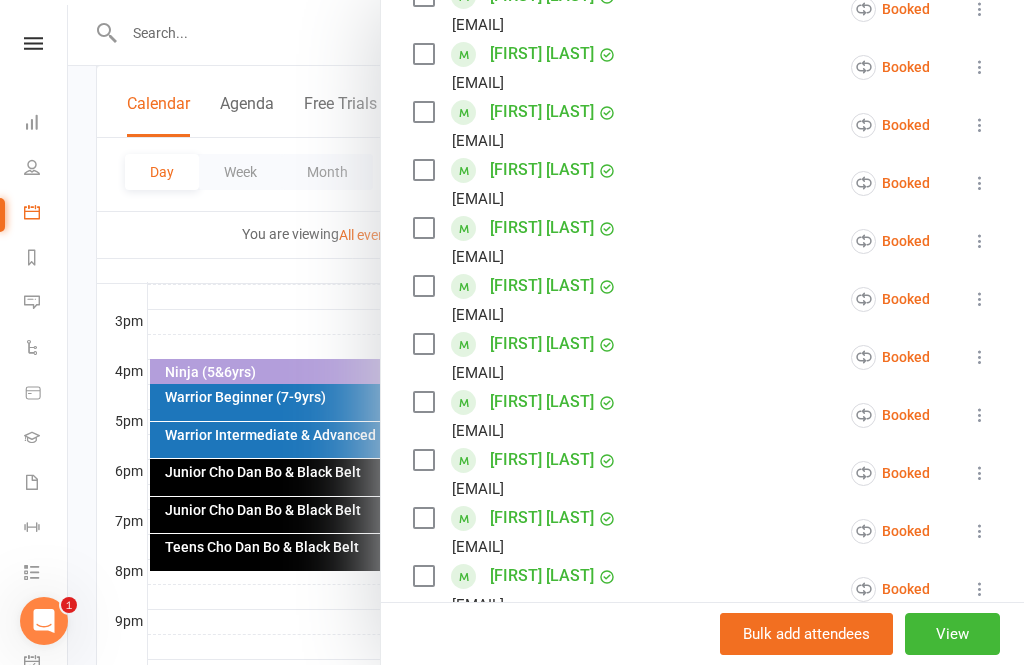 click on "View" at bounding box center (952, 634) 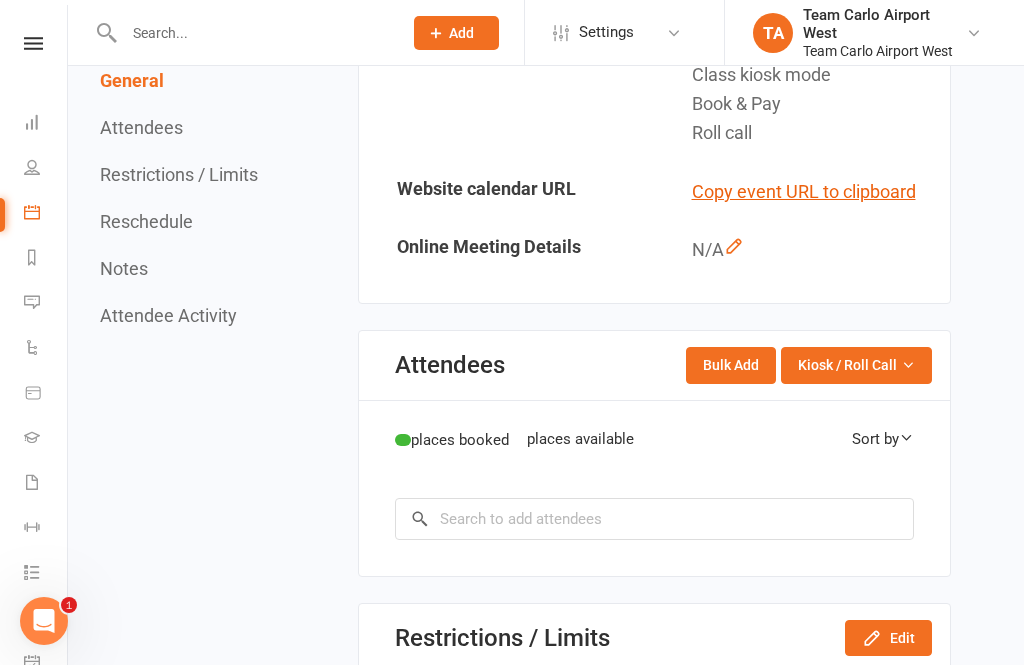 scroll, scrollTop: 0, scrollLeft: 0, axis: both 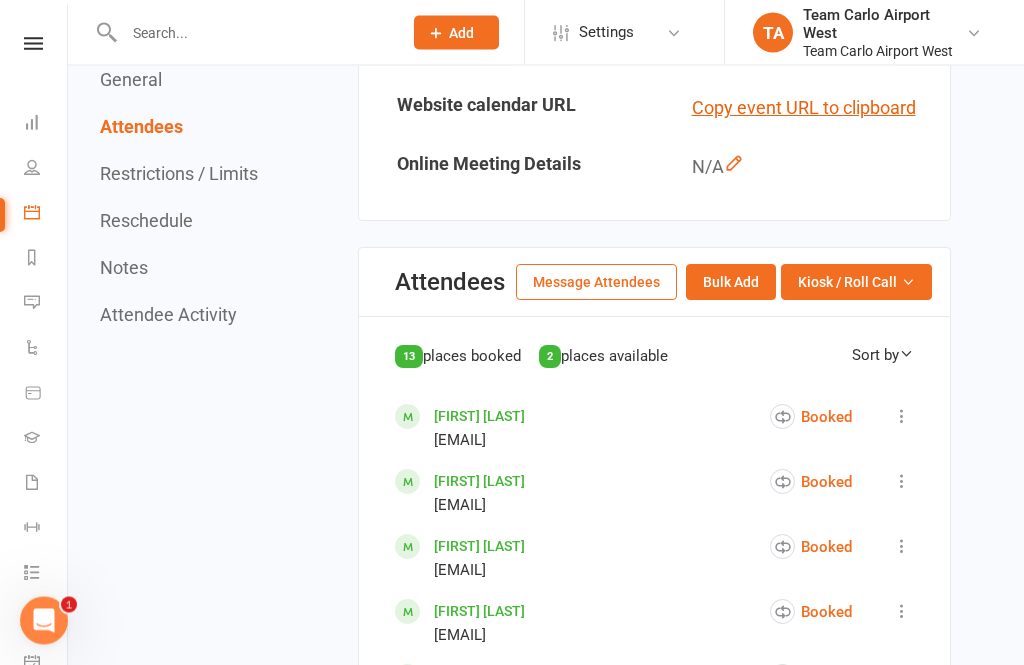 click on "Kiosk / Roll Call" at bounding box center (856, 283) 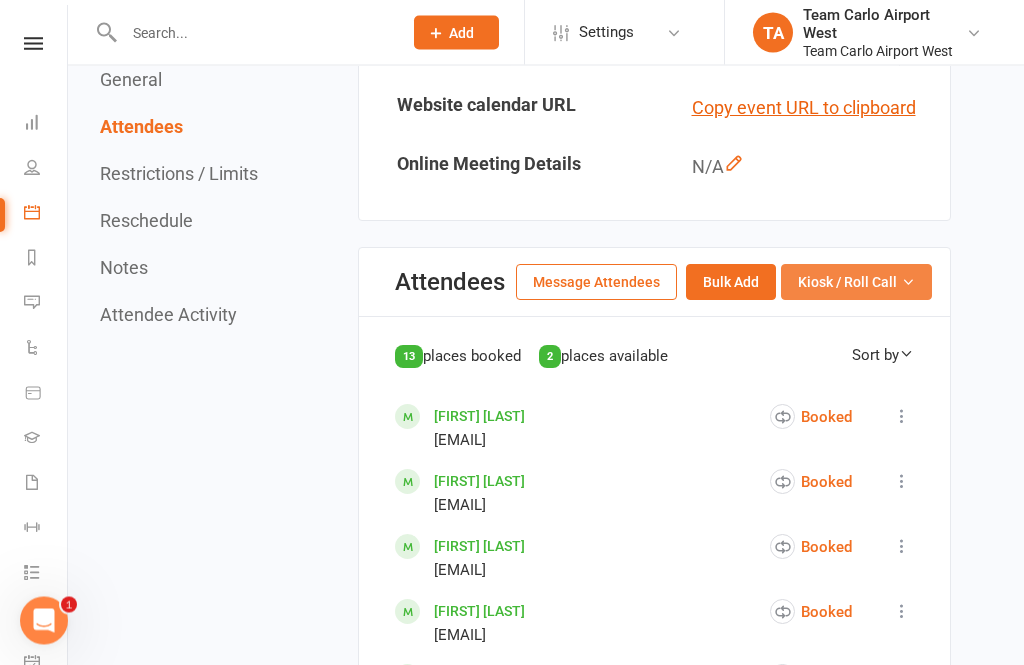 scroll, scrollTop: 989, scrollLeft: 0, axis: vertical 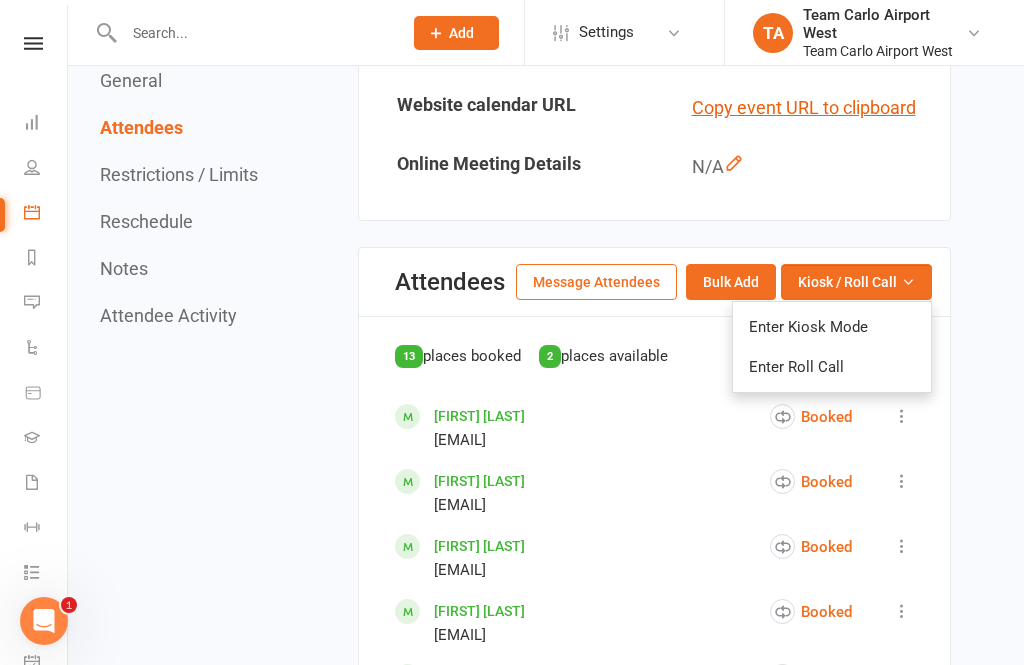 click on "Enter Roll Call" at bounding box center (832, 367) 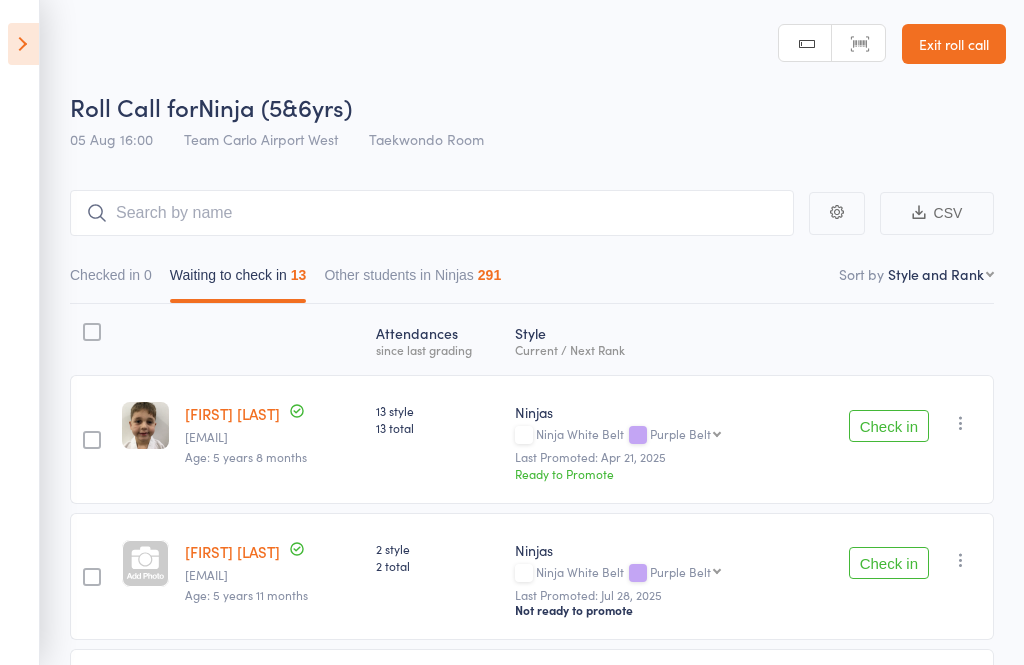 scroll, scrollTop: 0, scrollLeft: 0, axis: both 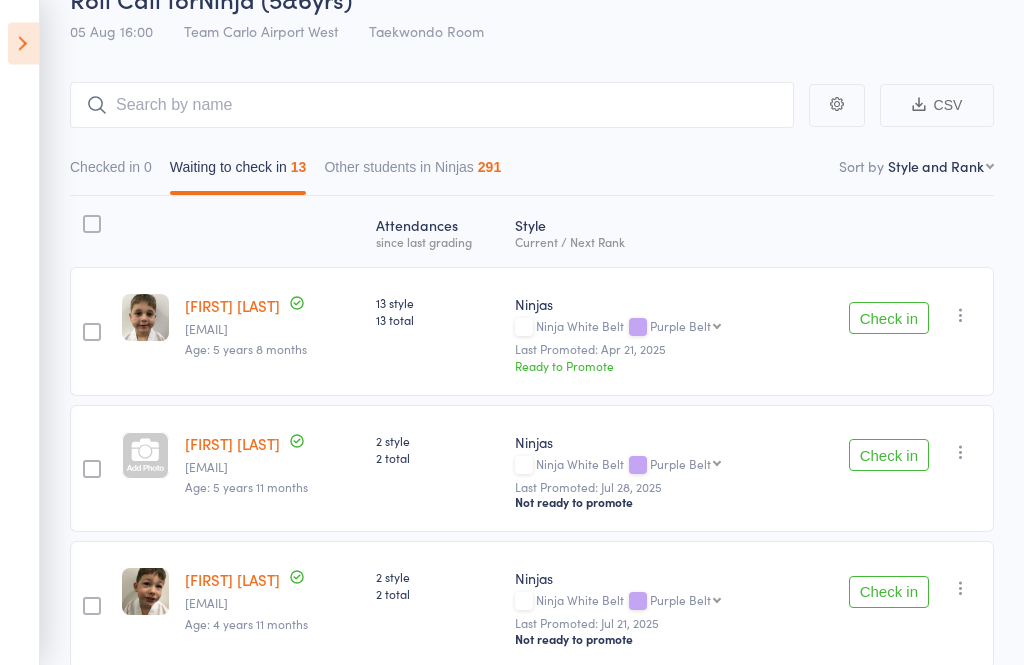 click at bounding box center (145, 456) 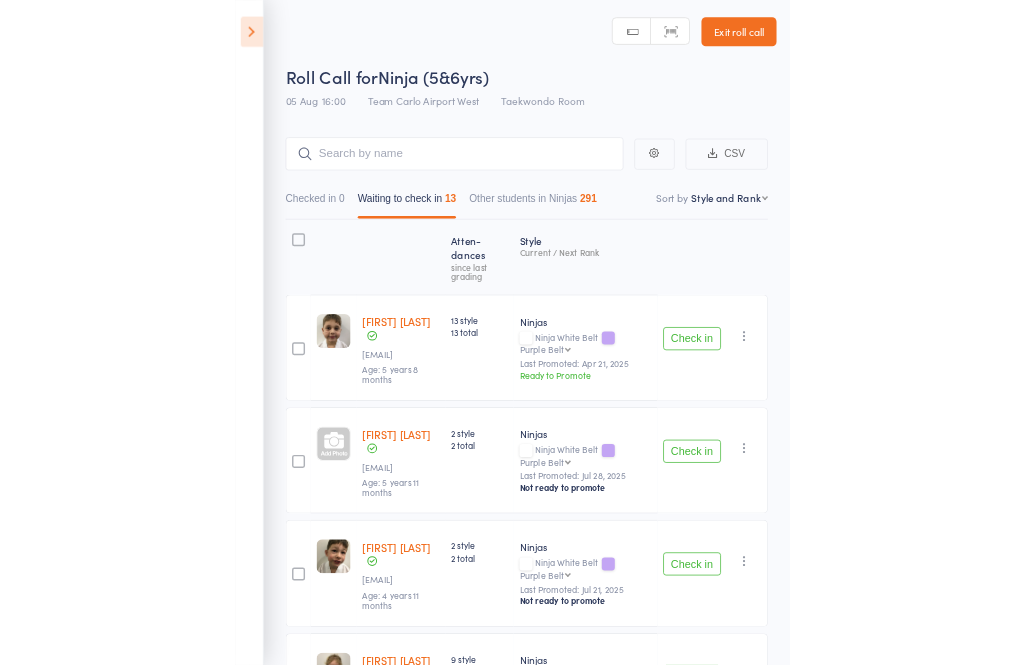scroll, scrollTop: 108, scrollLeft: 0, axis: vertical 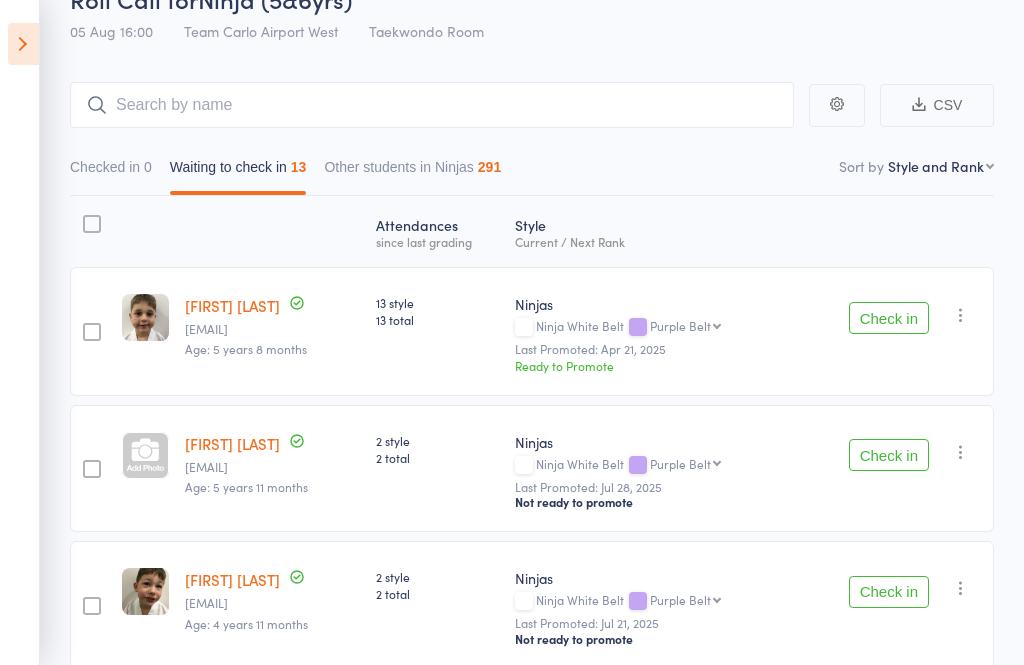 click at bounding box center (145, 455) 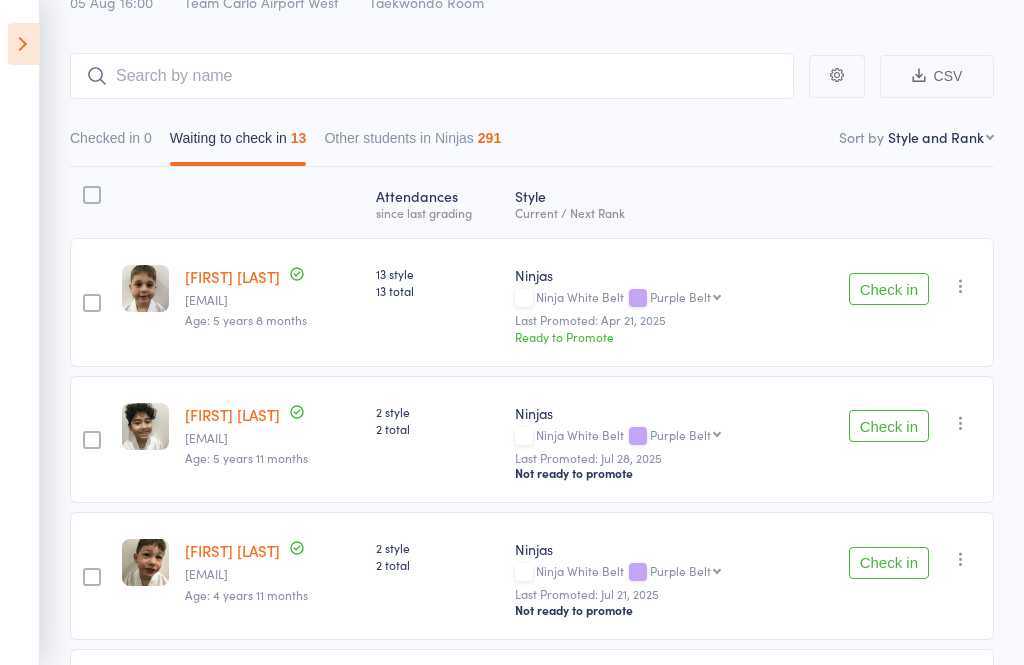 scroll, scrollTop: 0, scrollLeft: 0, axis: both 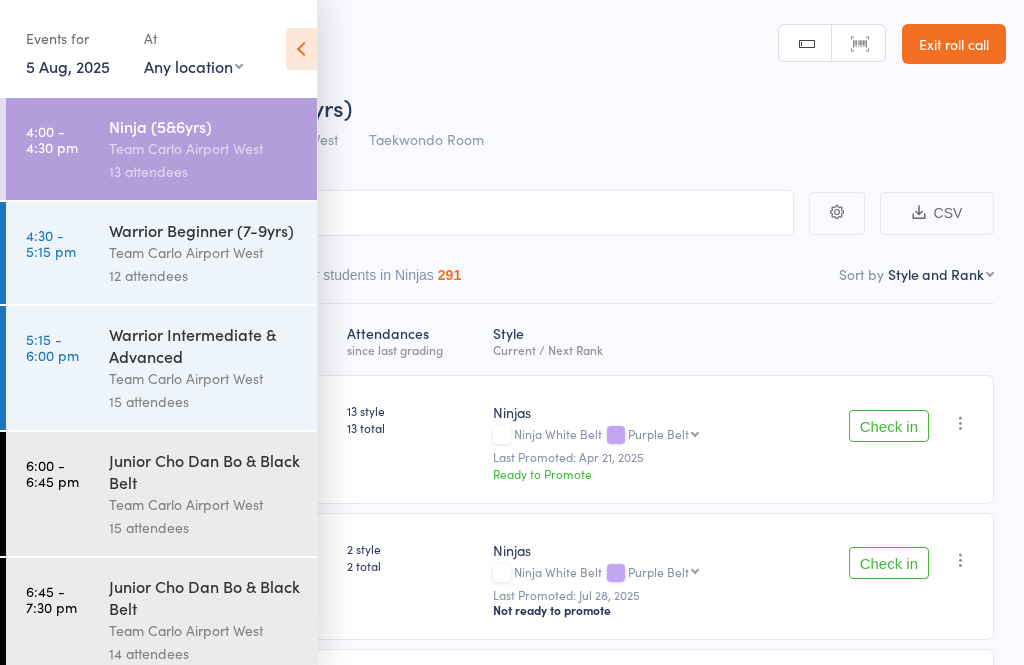 click on "Team Carlo Airport West" at bounding box center [204, 148] 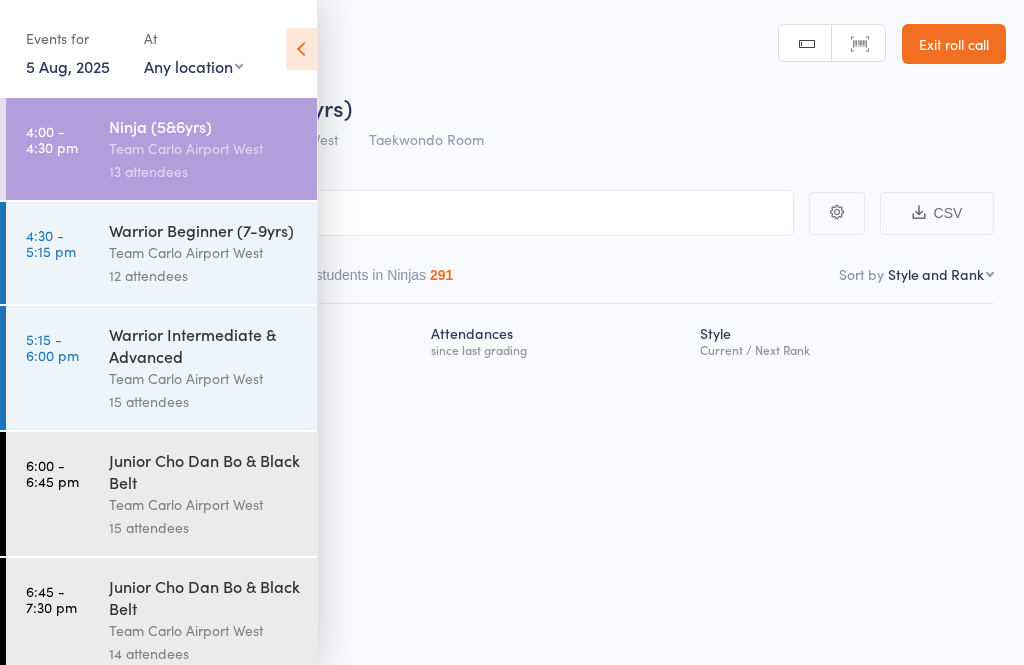 scroll, scrollTop: 0, scrollLeft: 0, axis: both 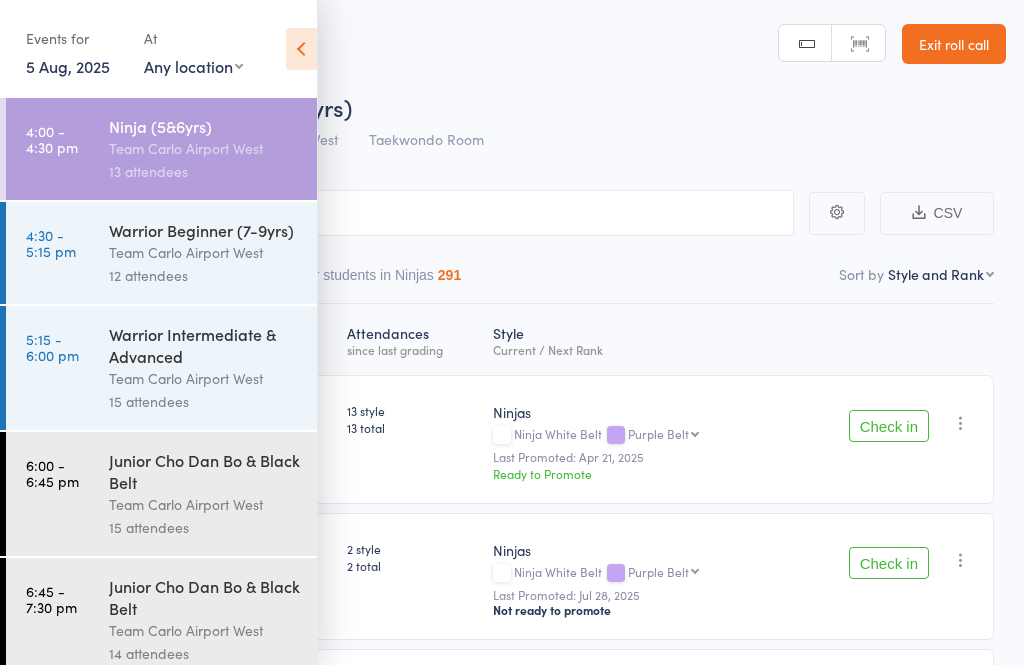 click on "Team Carlo Airport West" at bounding box center [204, 148] 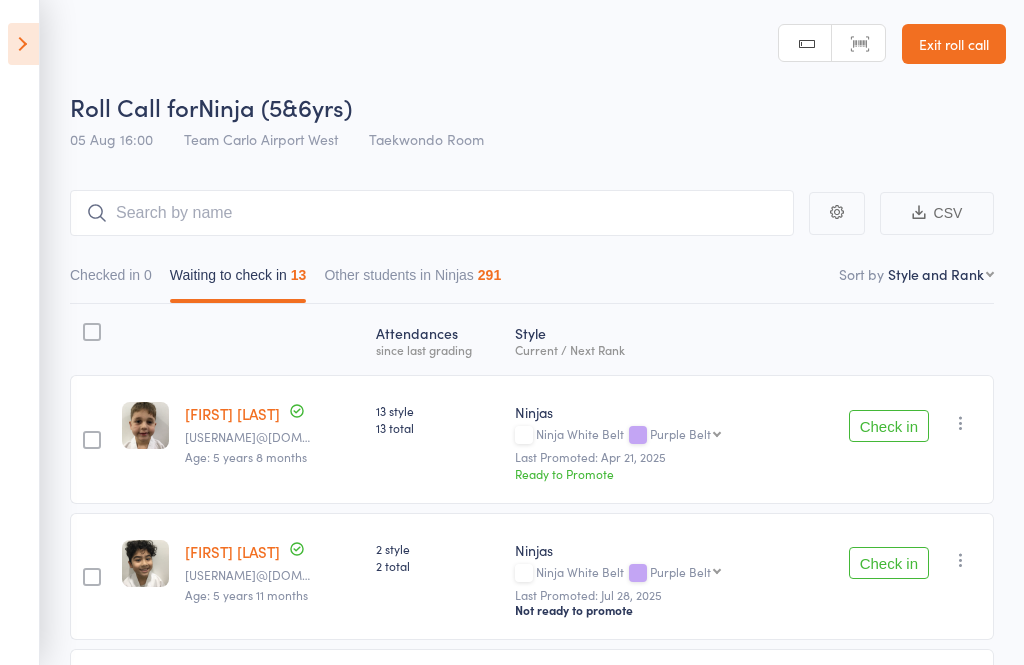 click on "Check in" at bounding box center [889, 426] 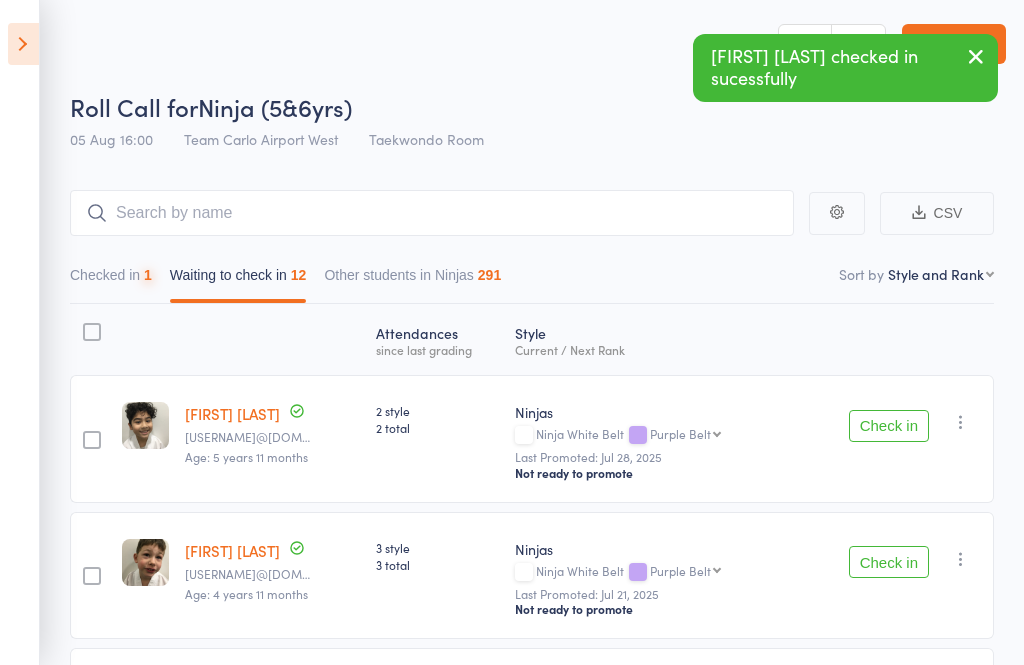 click on "Check in" at bounding box center [889, 426] 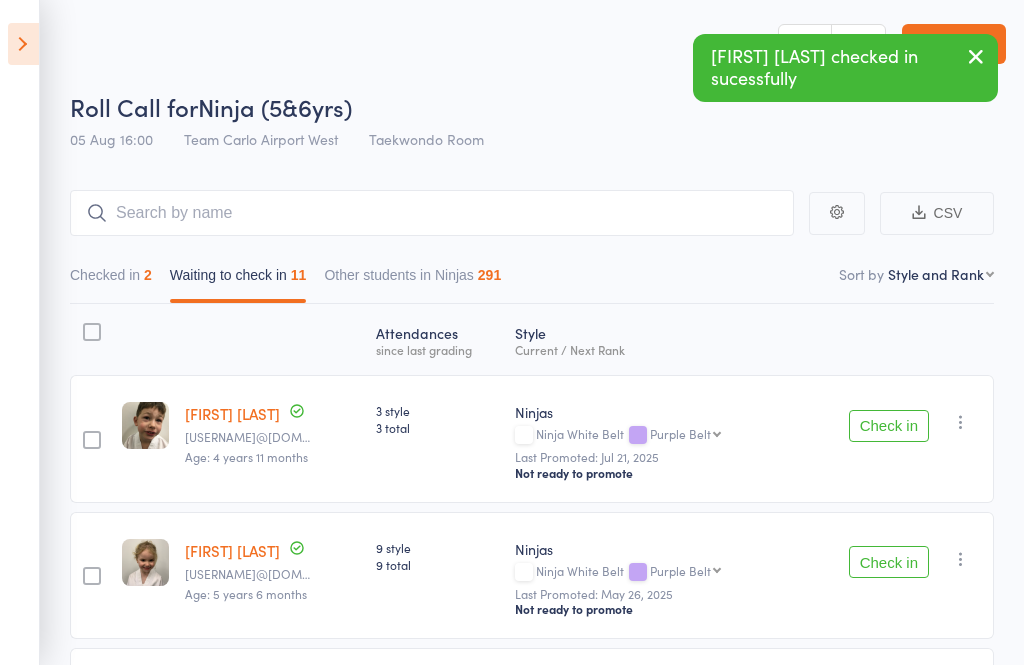 click on "Check in" at bounding box center [889, 426] 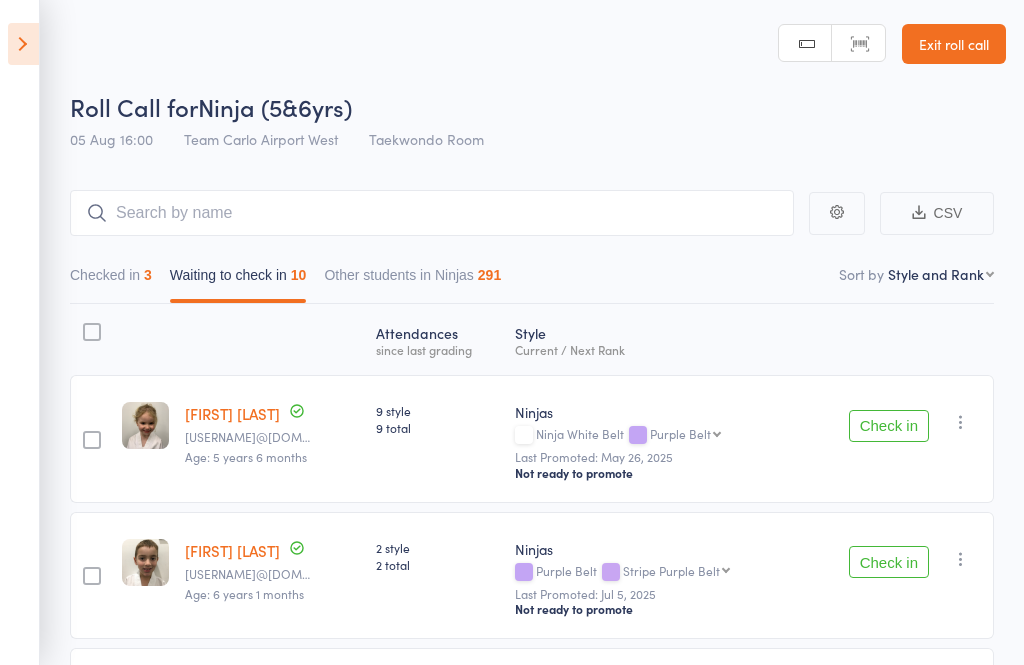 click on "Check in" at bounding box center (889, 426) 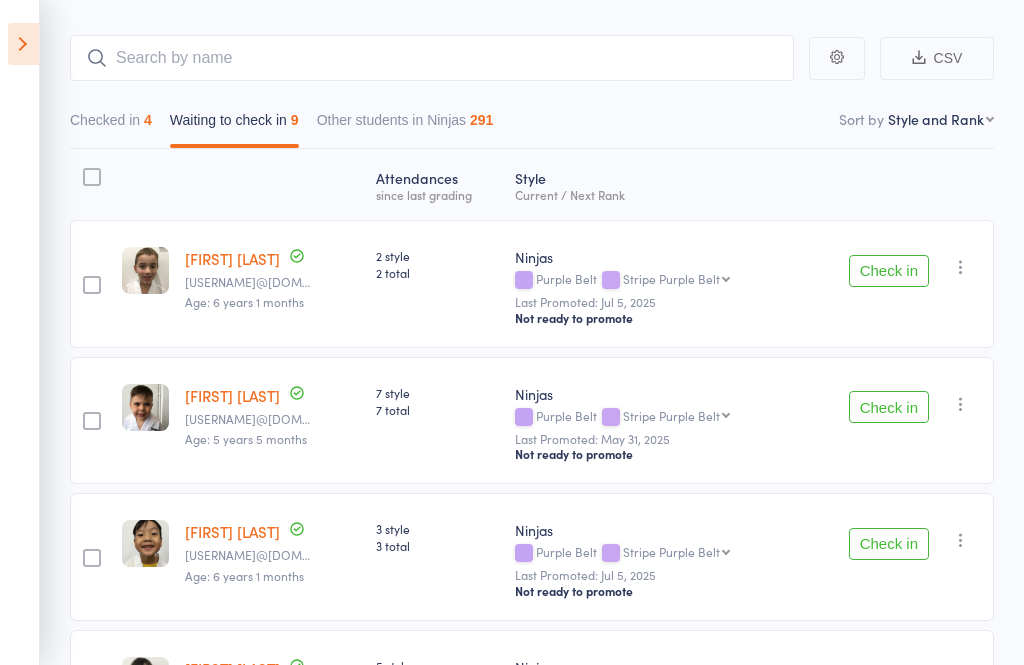 scroll, scrollTop: 156, scrollLeft: 0, axis: vertical 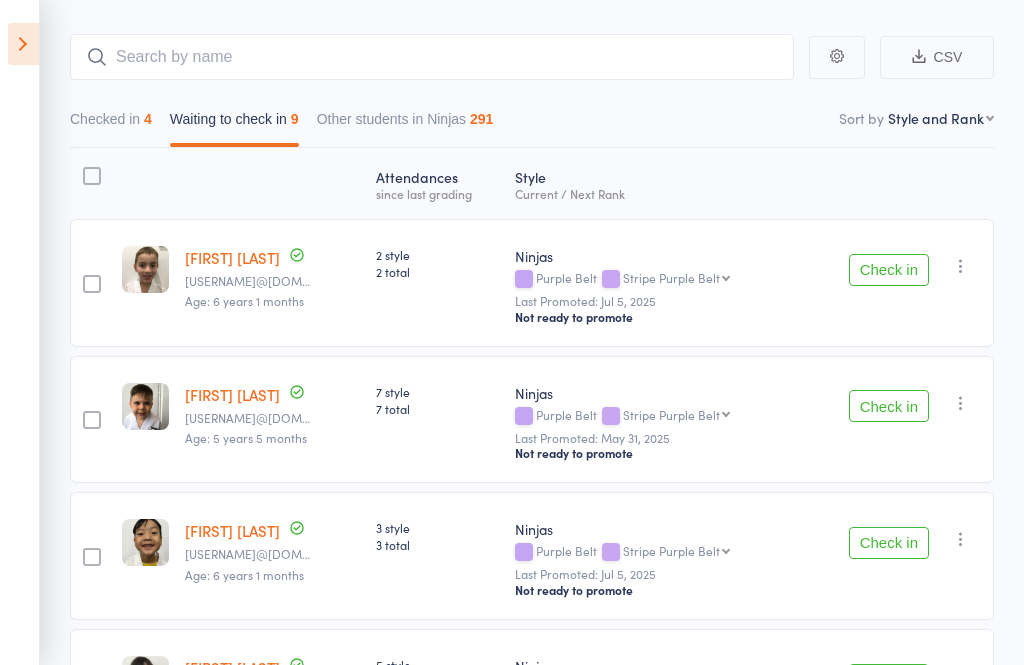 click on "Check in" at bounding box center [889, 543] 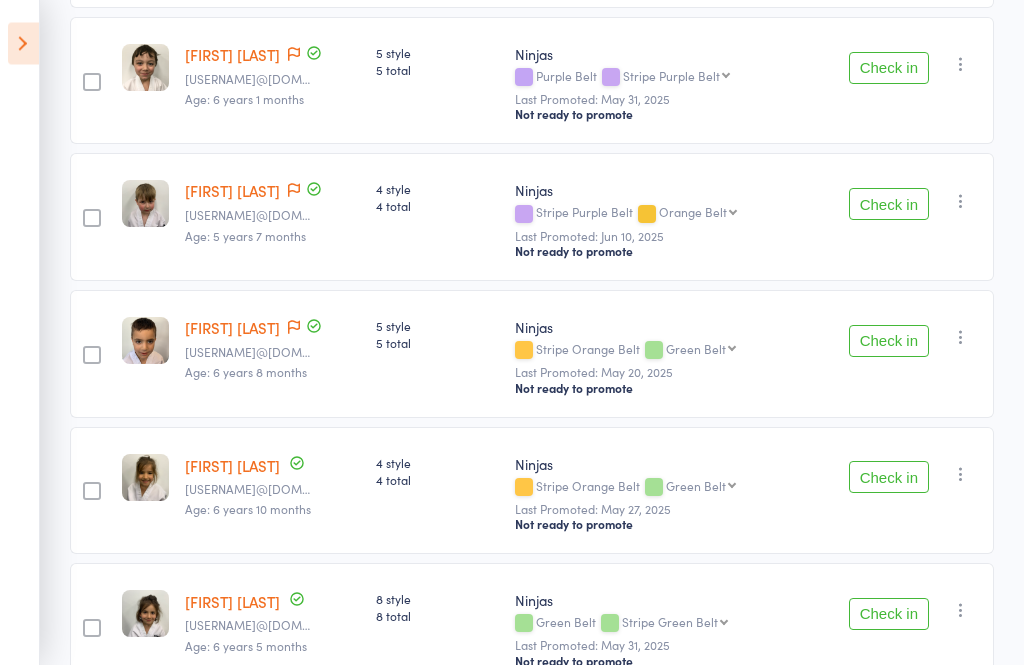 scroll, scrollTop: 825, scrollLeft: 0, axis: vertical 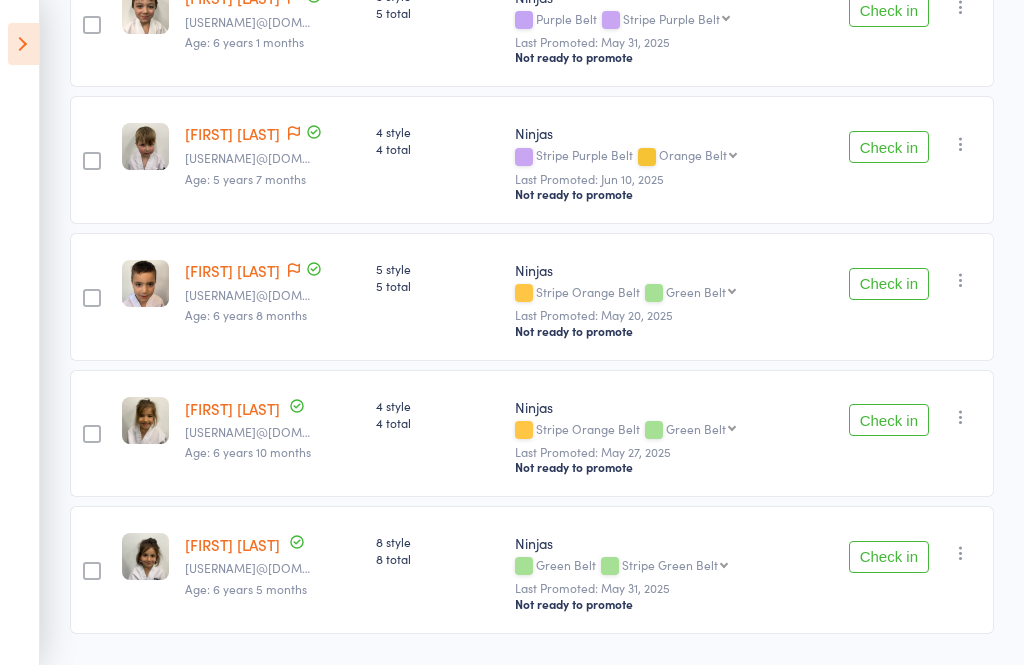 click on "Check in" at bounding box center [889, 420] 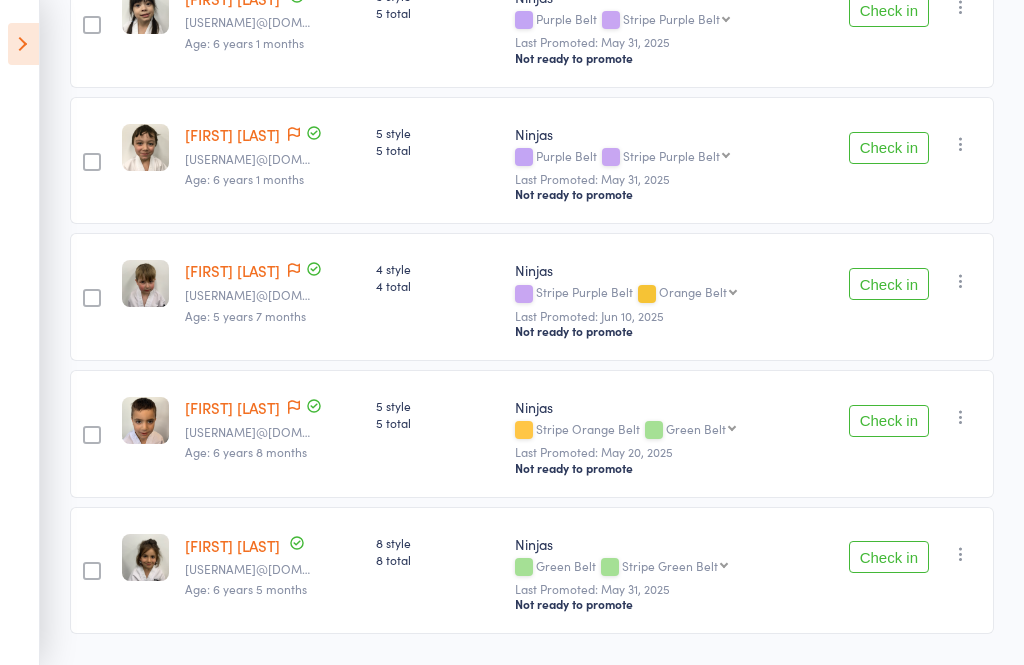 click on "Check in" at bounding box center (889, 557) 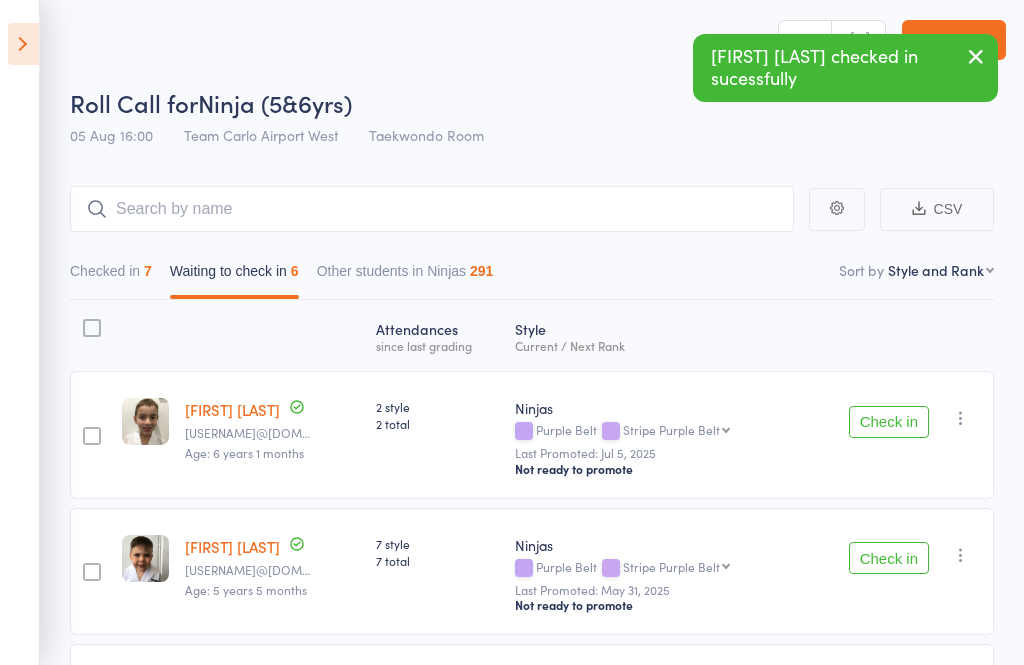 scroll, scrollTop: 0, scrollLeft: 0, axis: both 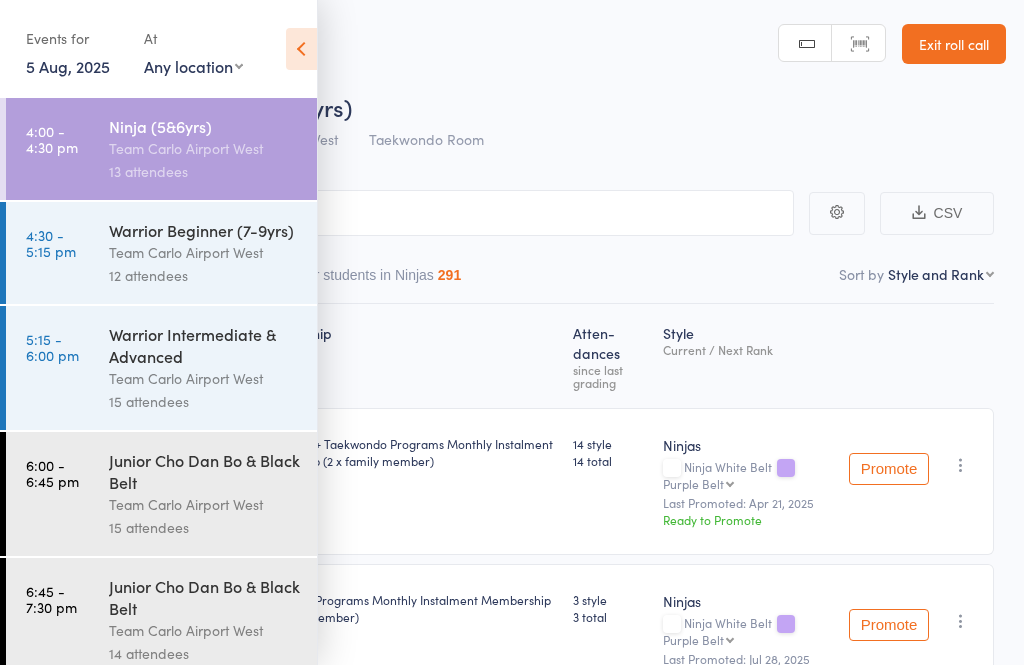 click on "Team Carlo Airport West" at bounding box center (204, 148) 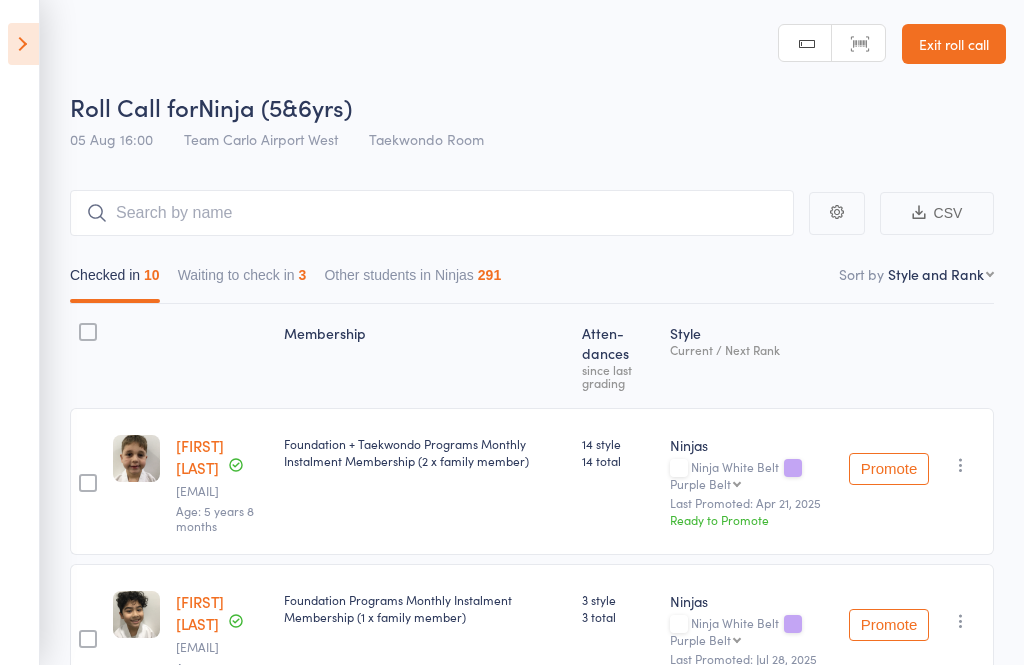 click on "Waiting to check in  3" at bounding box center (242, 280) 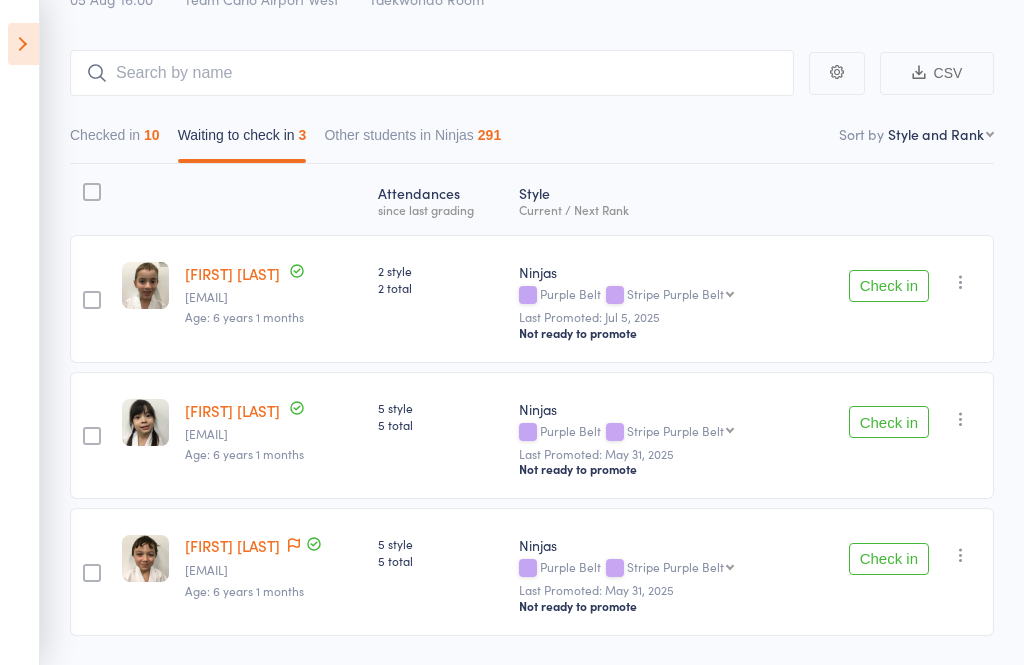 scroll, scrollTop: 0, scrollLeft: 0, axis: both 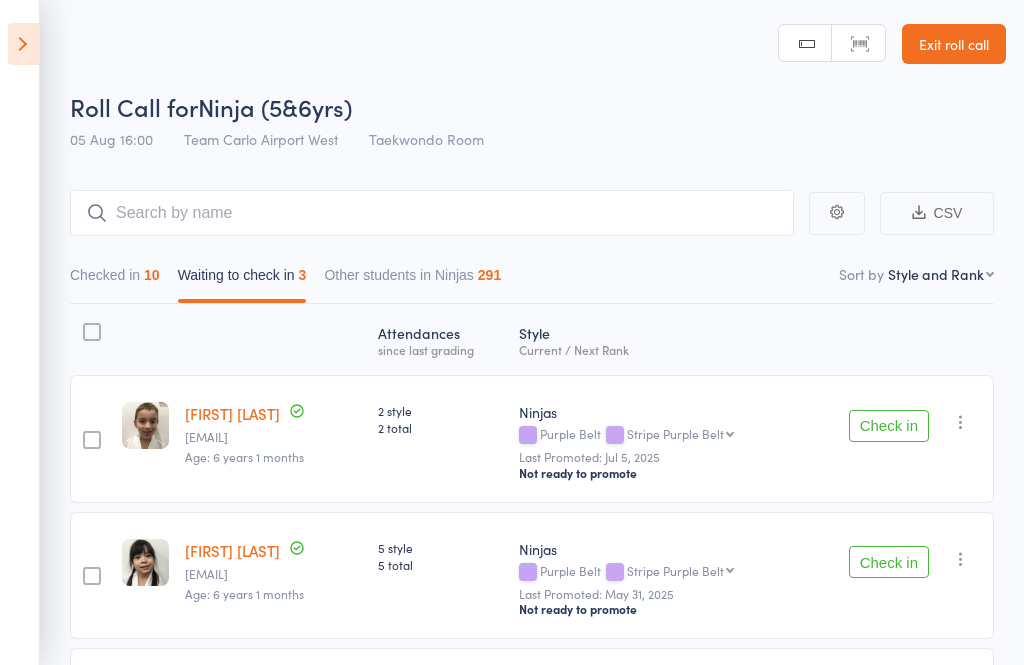 click on "Waiting to check in  3" at bounding box center [242, 280] 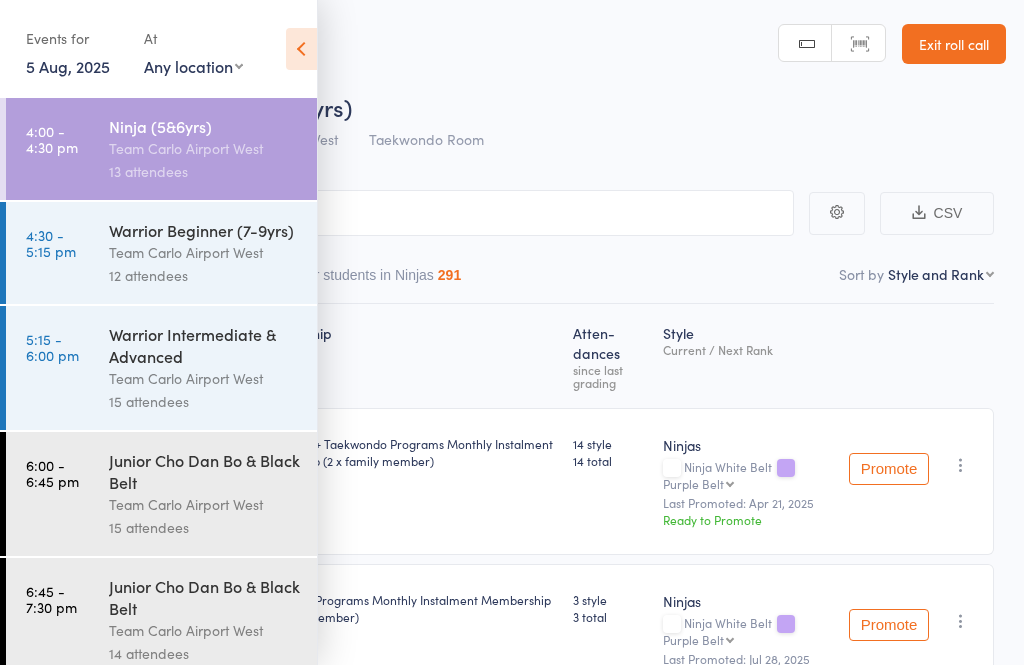 scroll, scrollTop: 0, scrollLeft: 0, axis: both 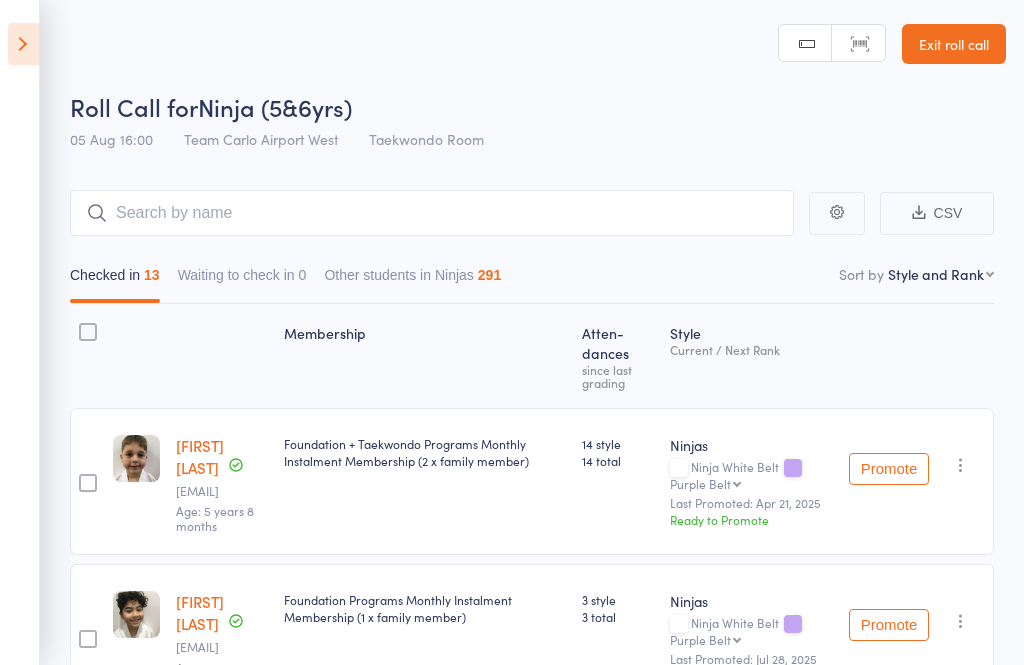 click on "Exit roll call" at bounding box center [954, 44] 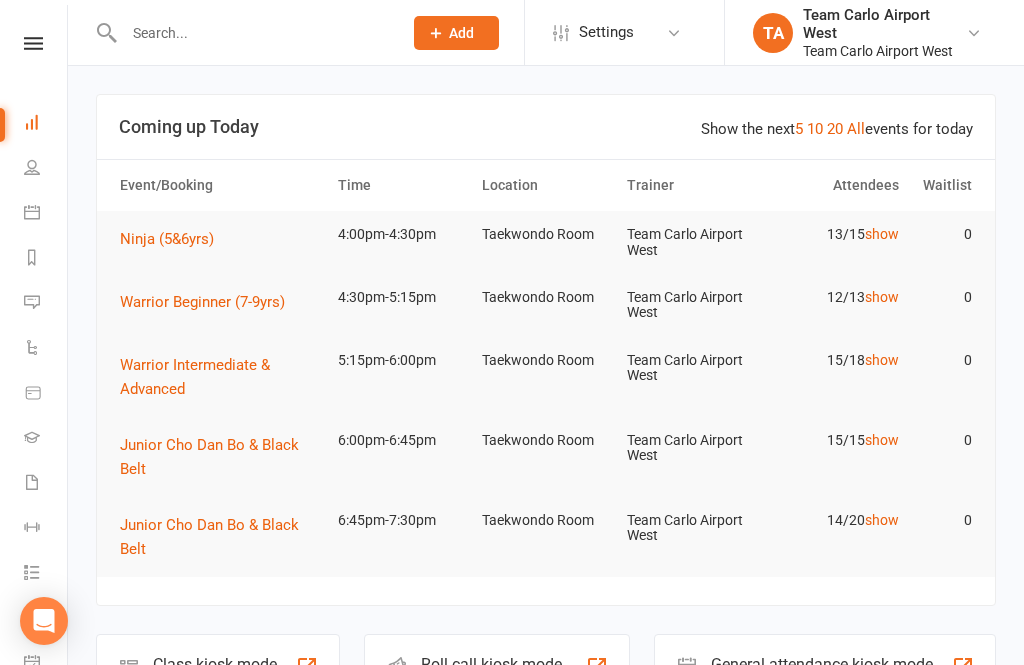 scroll, scrollTop: 0, scrollLeft: 0, axis: both 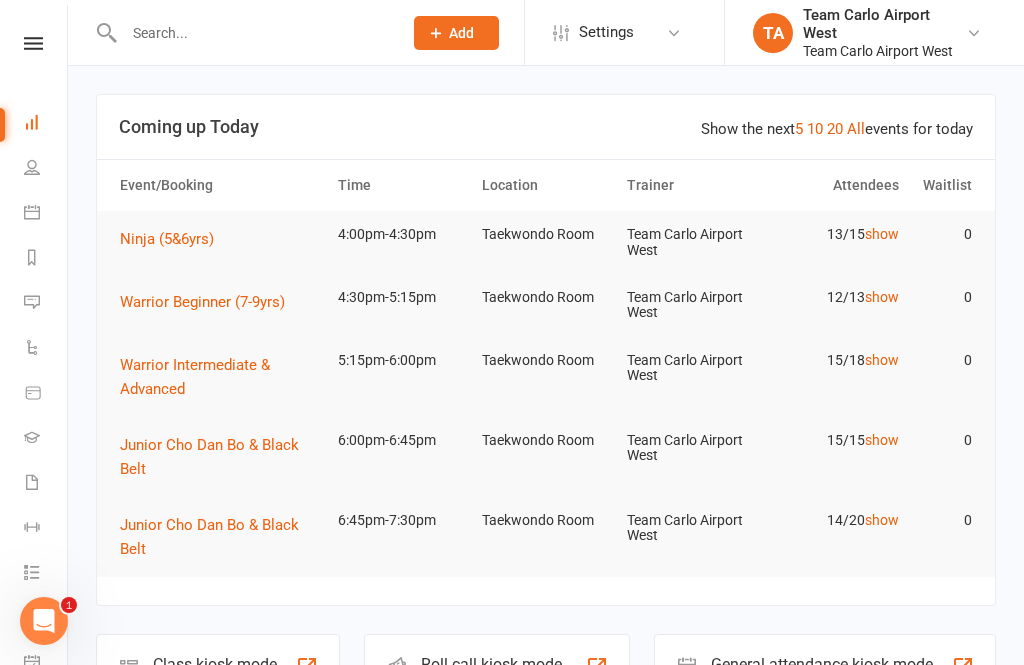 click on "Clubworx Dashboard People Calendar Reports Messages   Automations   Product Sales Gradings   Waivers   1 Workouts   Tasks   10 What's New Check-in Kiosk modes General attendance Roll call Class check-in" at bounding box center [34, 337] 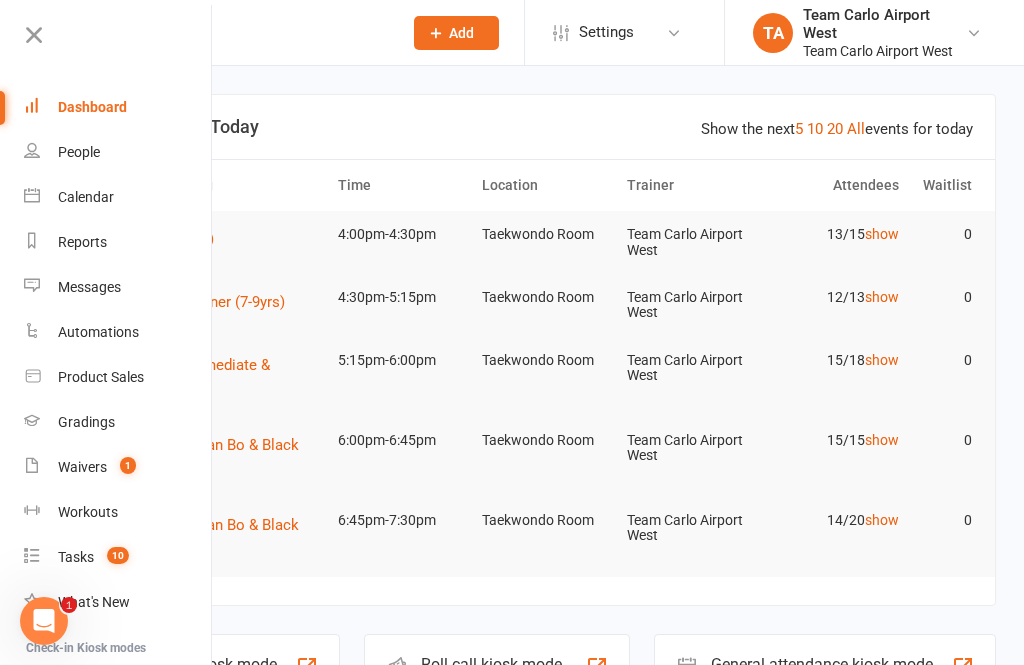 click on "Calendar" at bounding box center (118, 197) 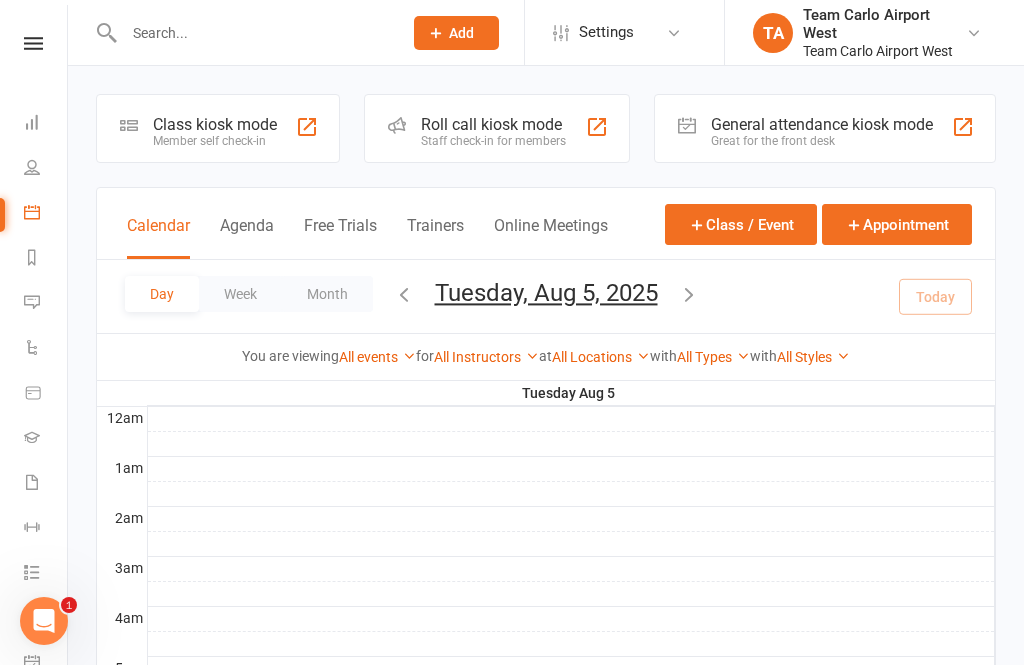 click on "Tuesday, Aug 5, 2025" at bounding box center (546, 293) 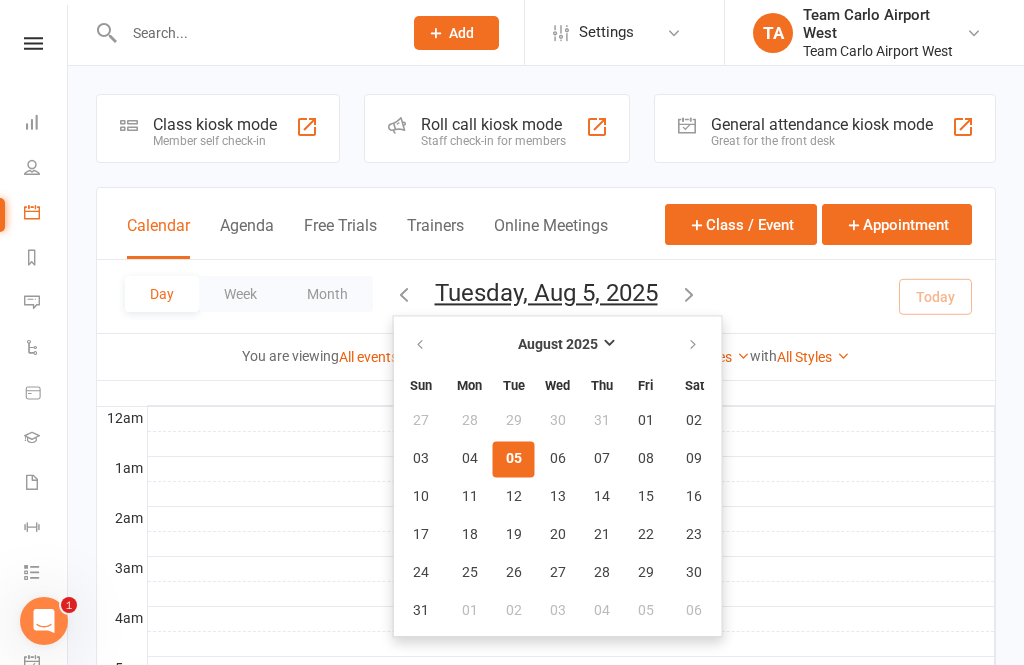 click on "07" at bounding box center [602, 459] 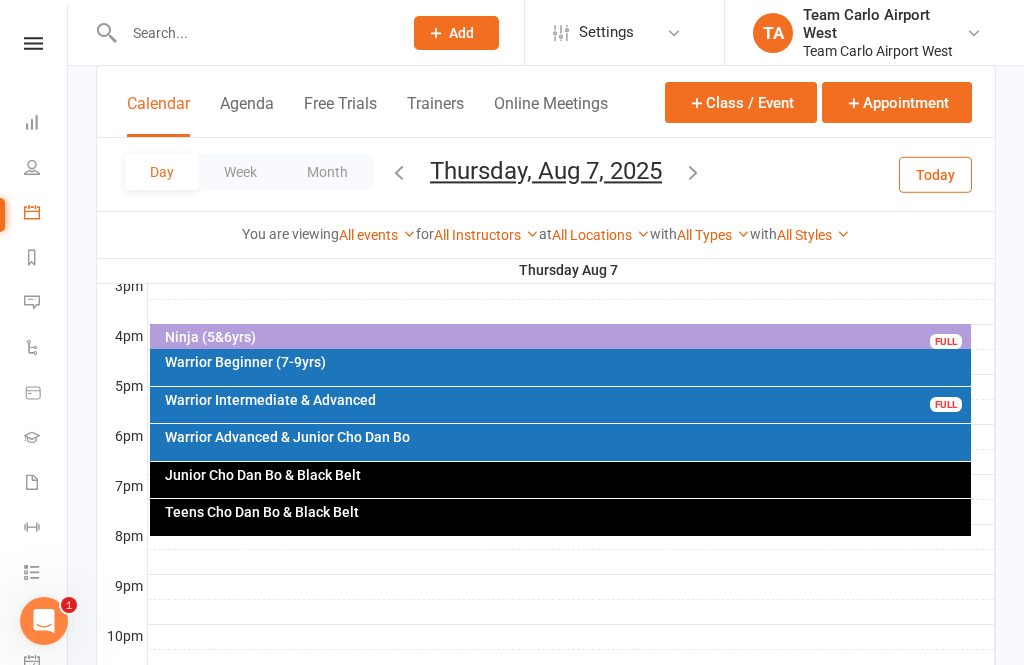 scroll, scrollTop: 891, scrollLeft: 0, axis: vertical 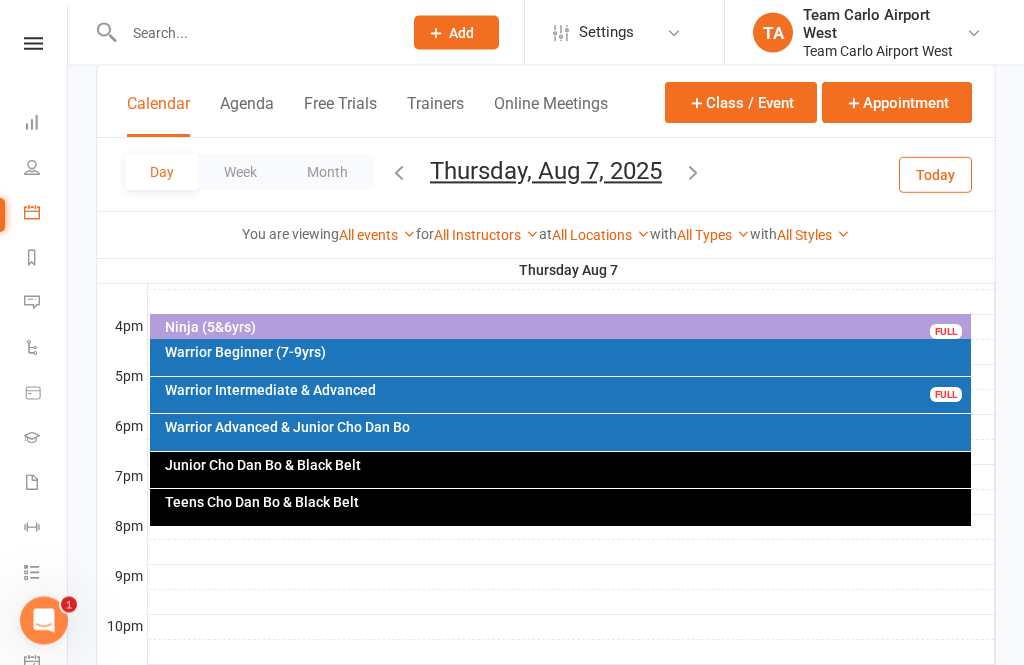click on "Teens Cho Dan Bo & Black Belt" at bounding box center (561, 508) 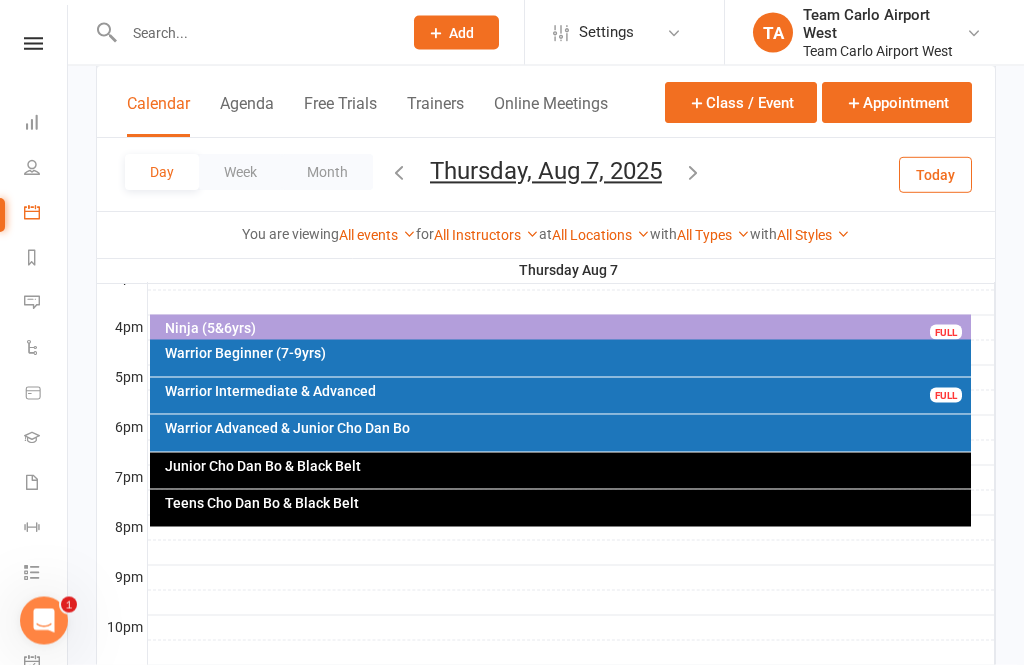 scroll, scrollTop: 892, scrollLeft: 0, axis: vertical 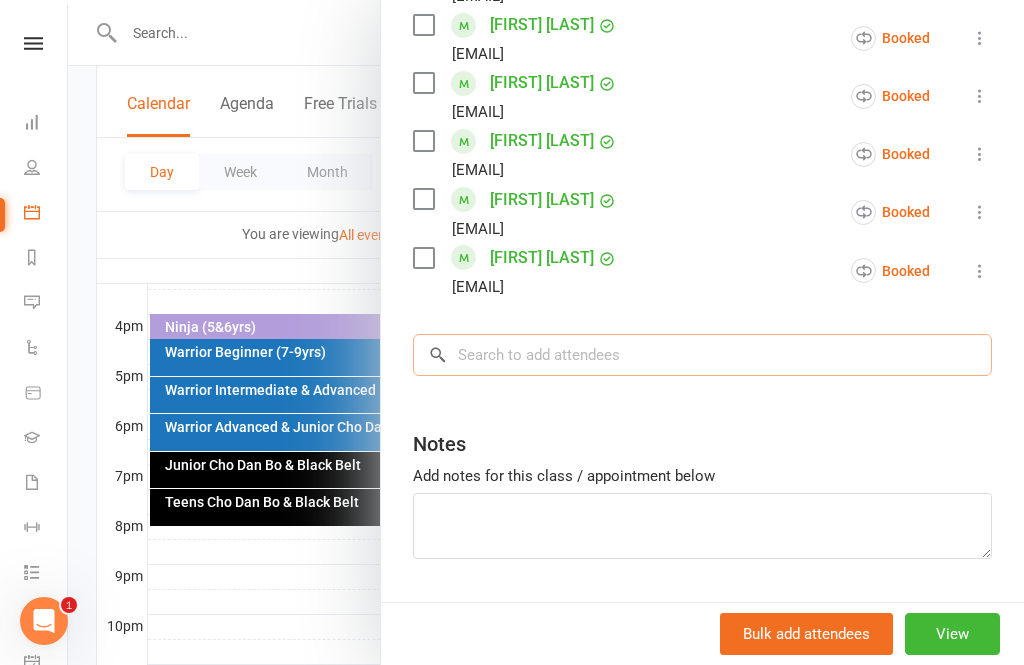 click at bounding box center [702, 355] 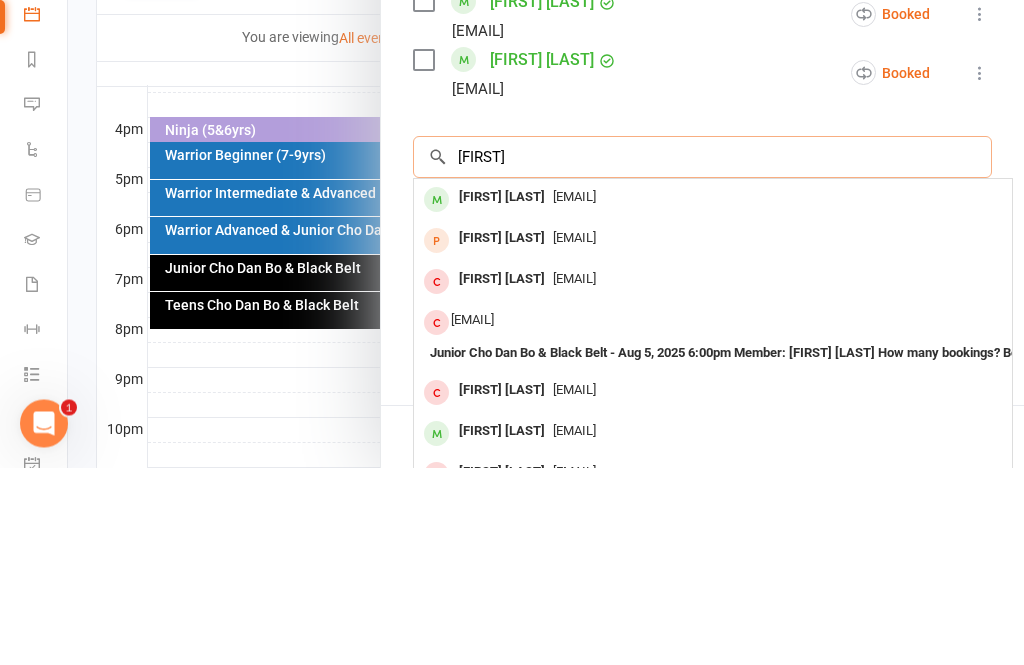 type on "[FIRST]" 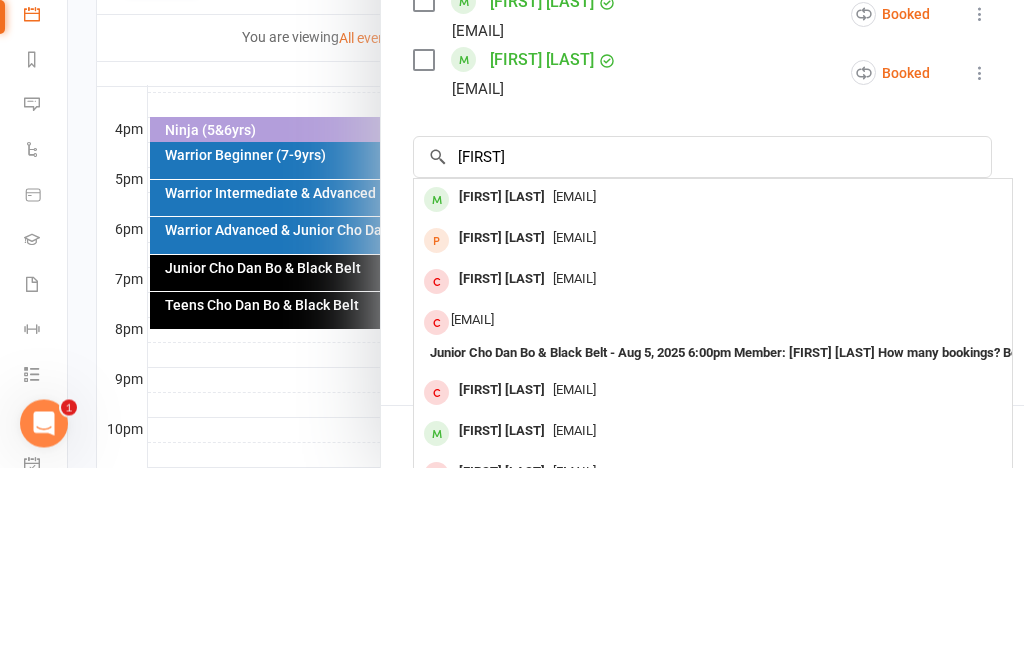 click on "[FIRST] [LAST]" at bounding box center (502, 395) 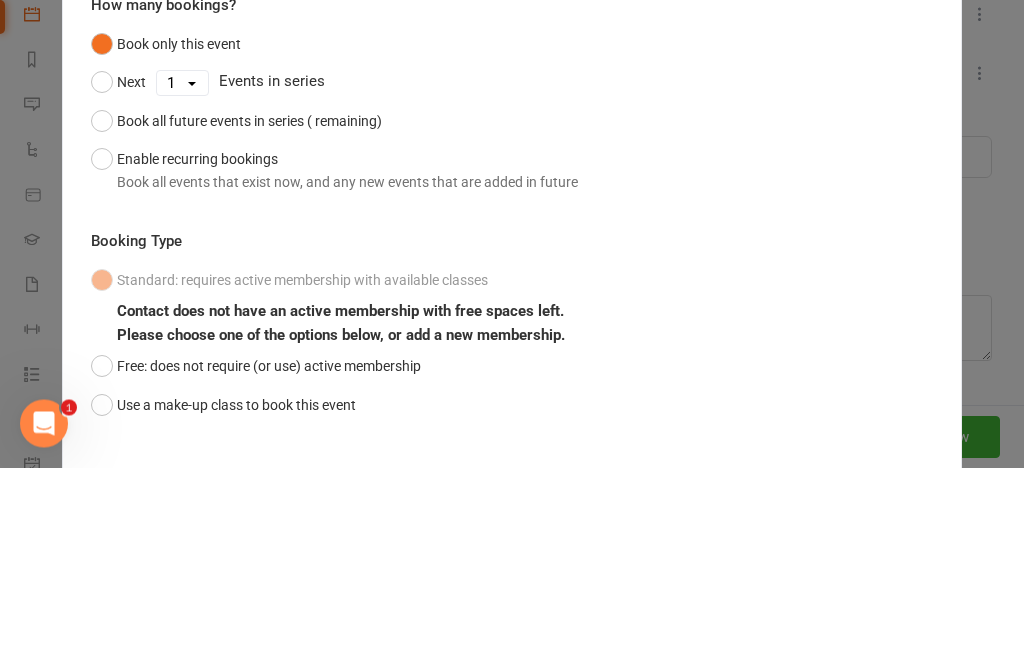 scroll, scrollTop: 935, scrollLeft: 0, axis: vertical 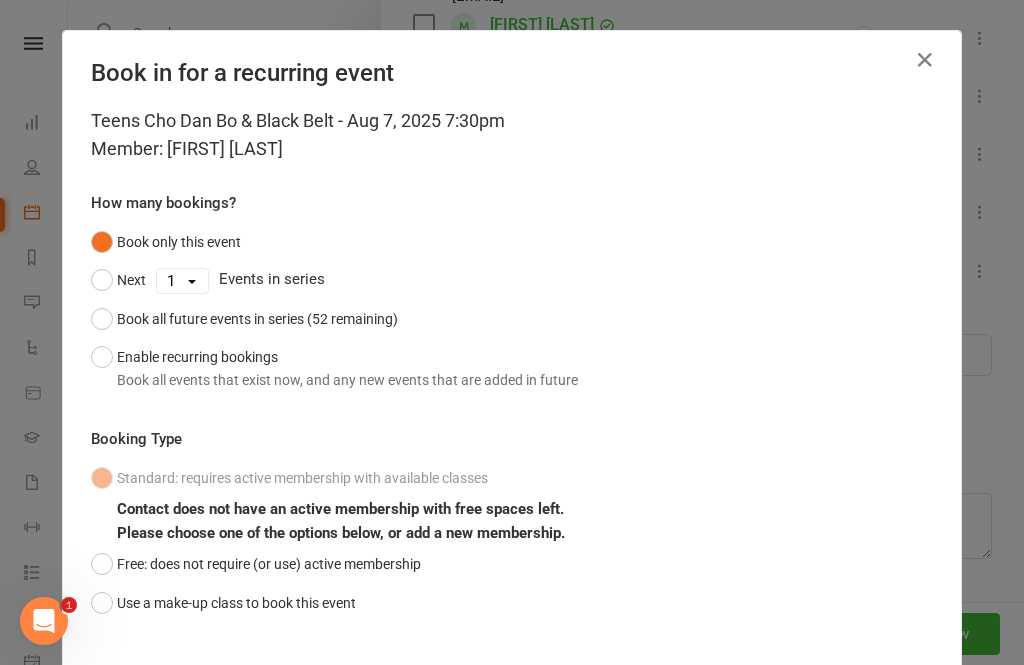 click on "Use a make-up class to book this event" at bounding box center [223, 603] 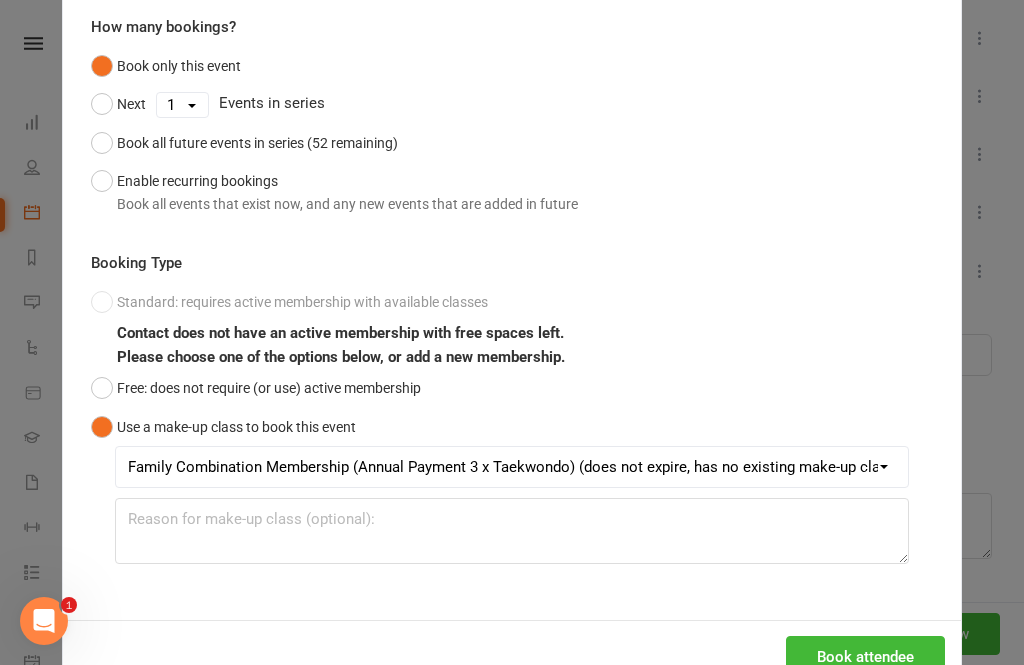 scroll, scrollTop: 175, scrollLeft: 0, axis: vertical 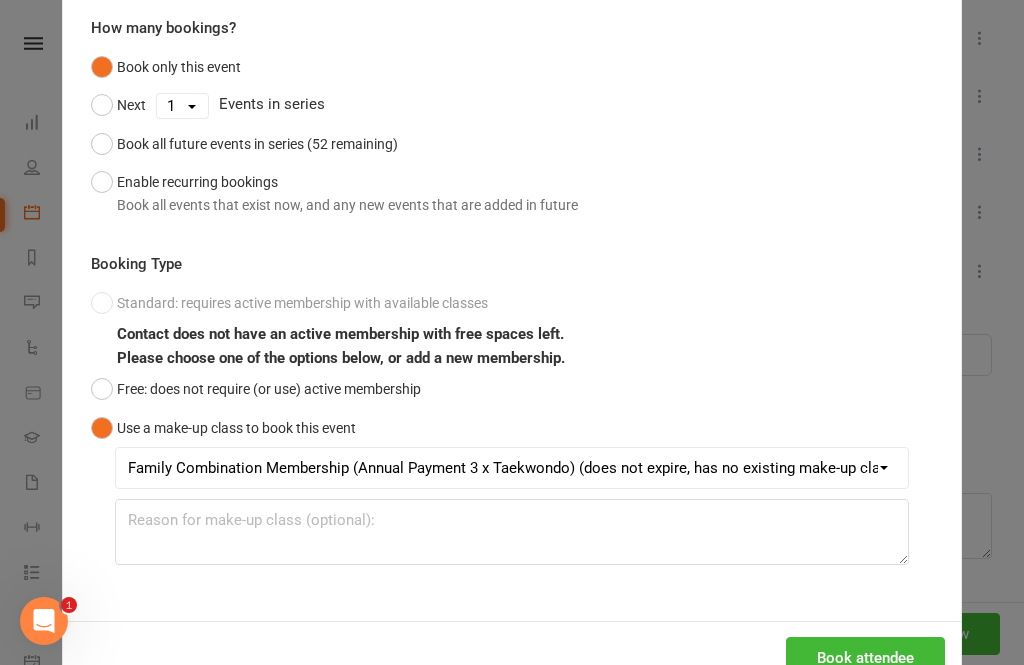 click on "Book attendee" at bounding box center (865, 658) 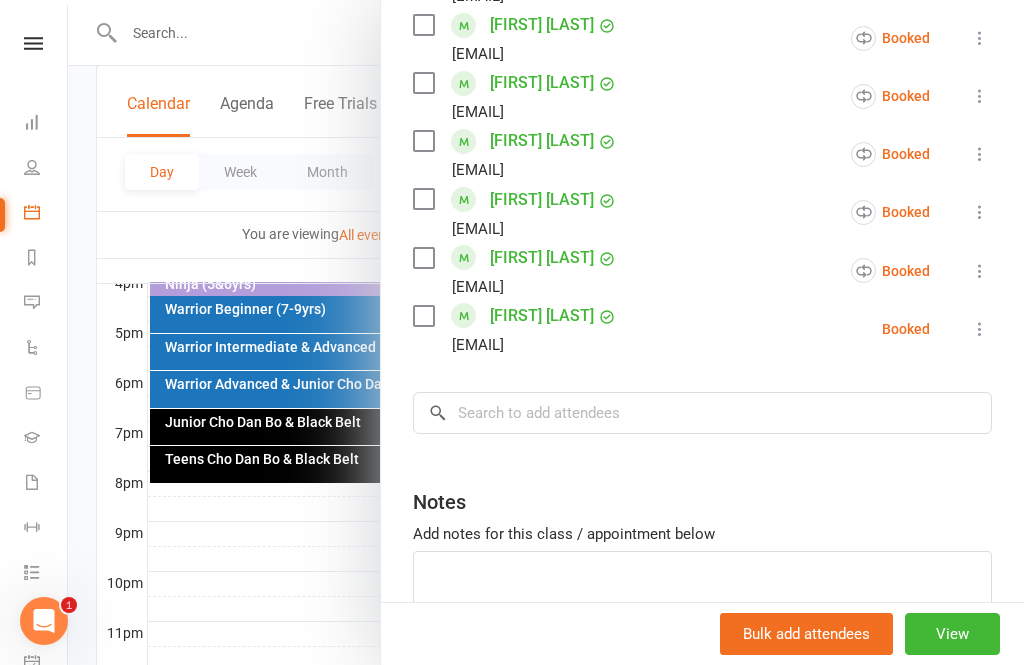 click at bounding box center (546, 332) 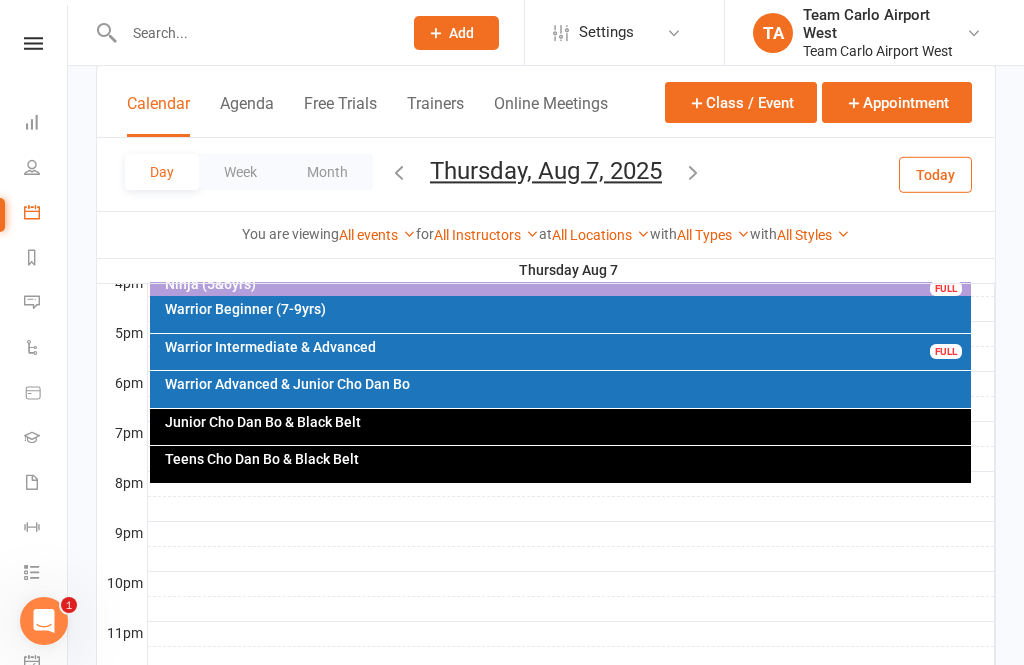 click on "Thursday, Aug 7, 2025" at bounding box center [546, 171] 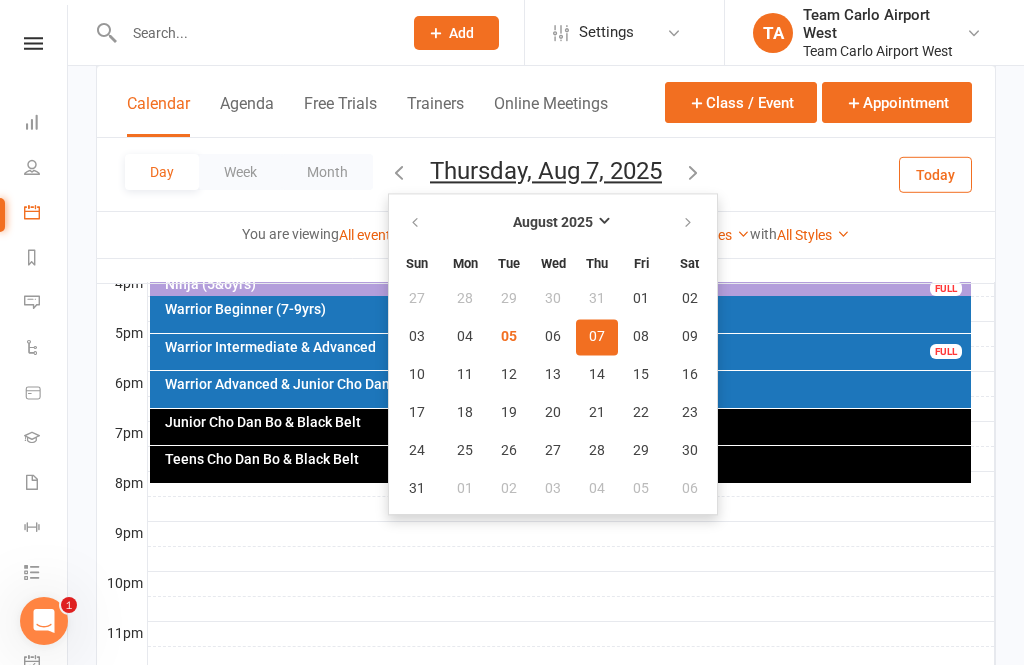click on "05" at bounding box center (509, 337) 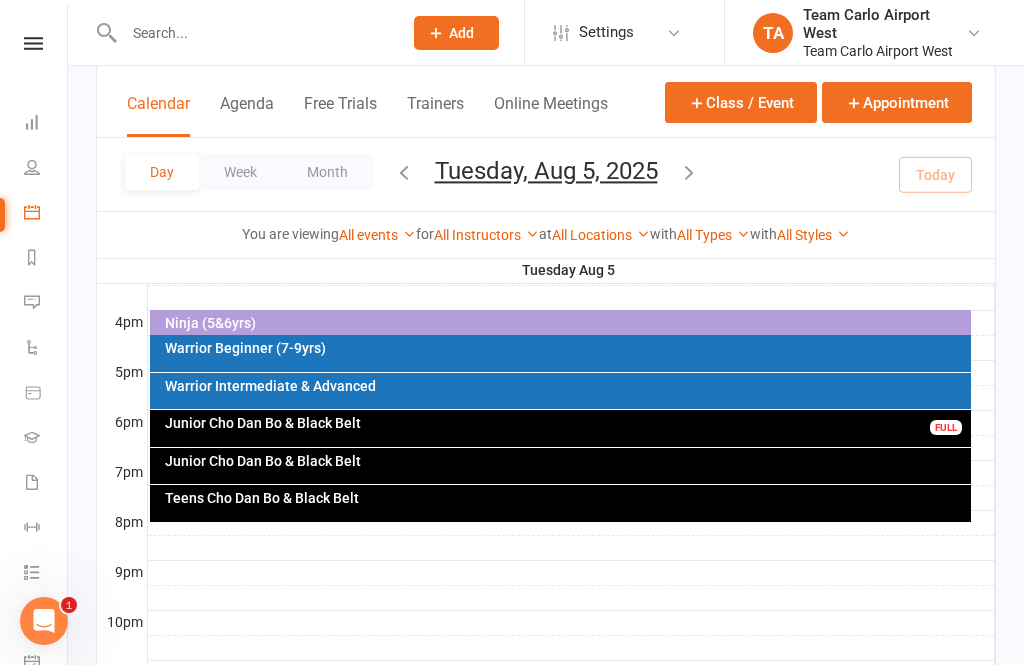 scroll, scrollTop: 802, scrollLeft: 0, axis: vertical 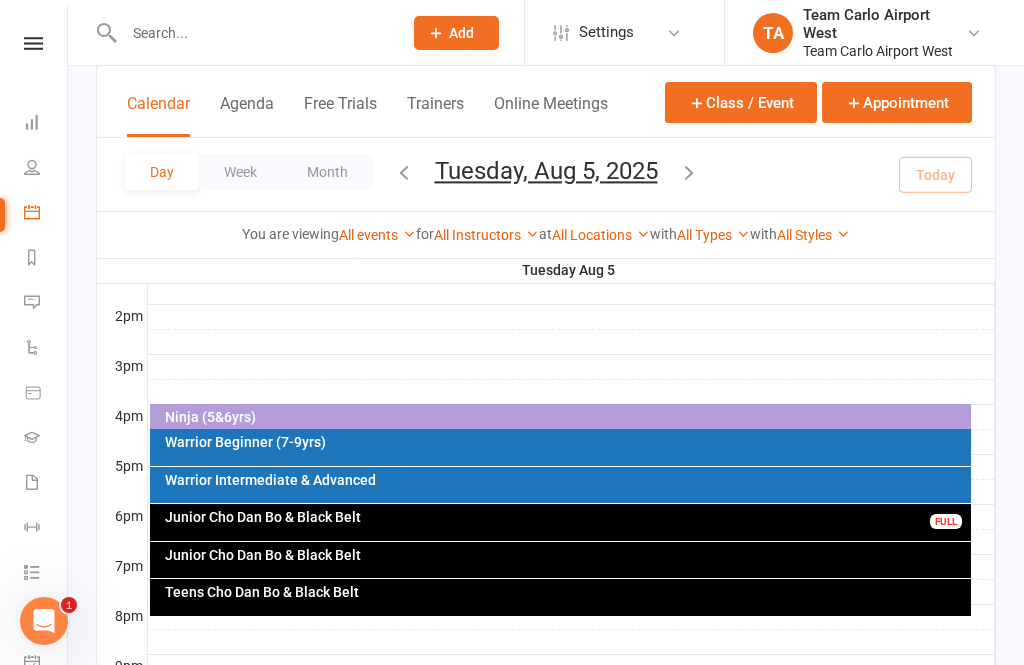 click on "Junior Cho Dan Bo & Black Belt" at bounding box center (566, 517) 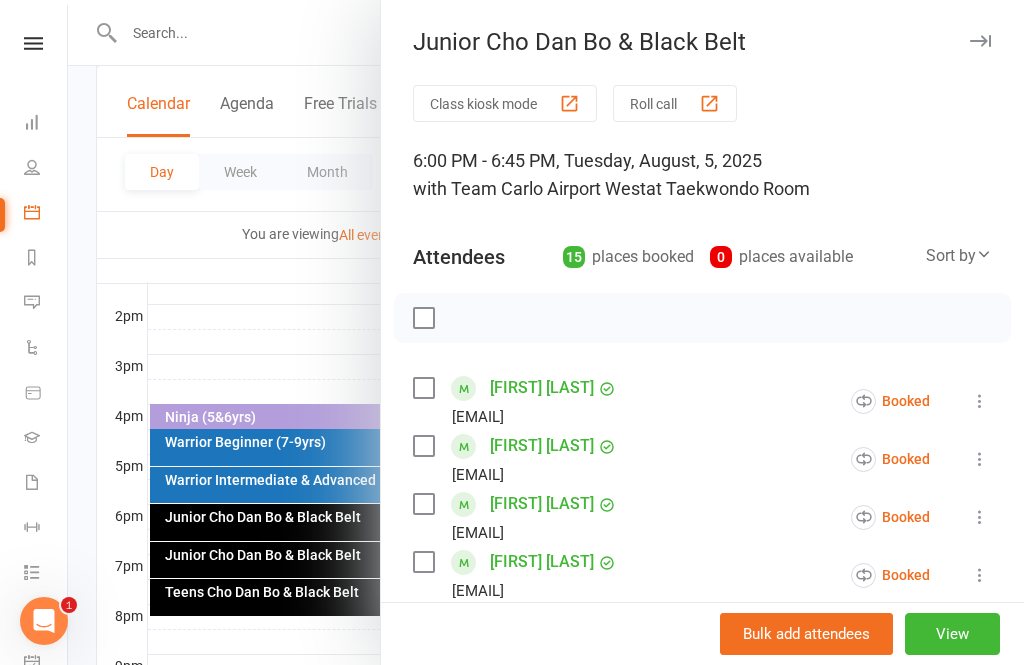 click on "View" at bounding box center (952, 634) 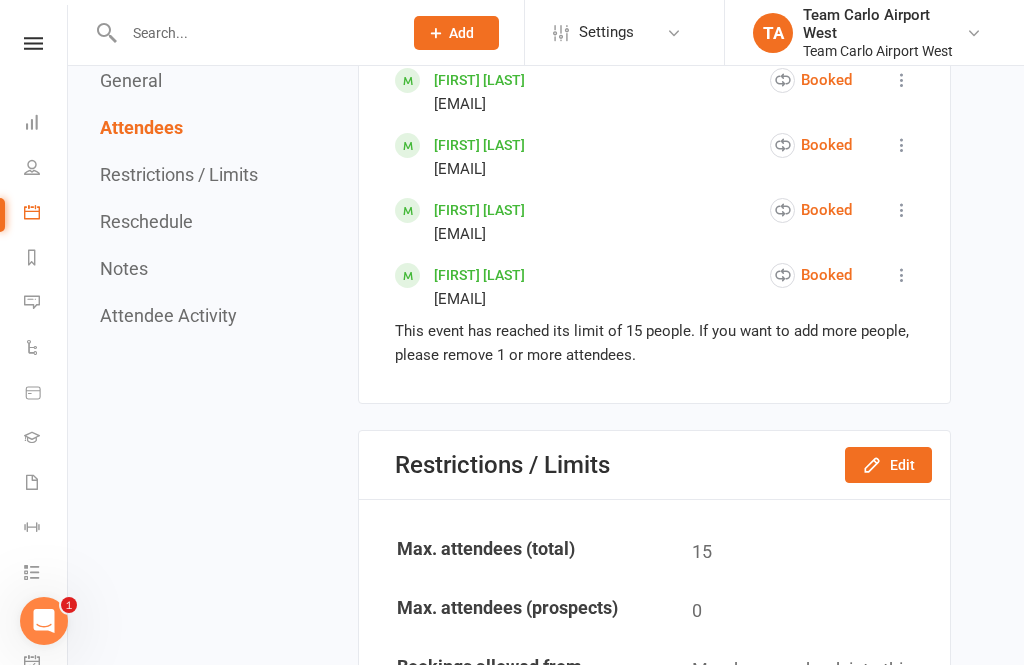 scroll, scrollTop: 1839, scrollLeft: 0, axis: vertical 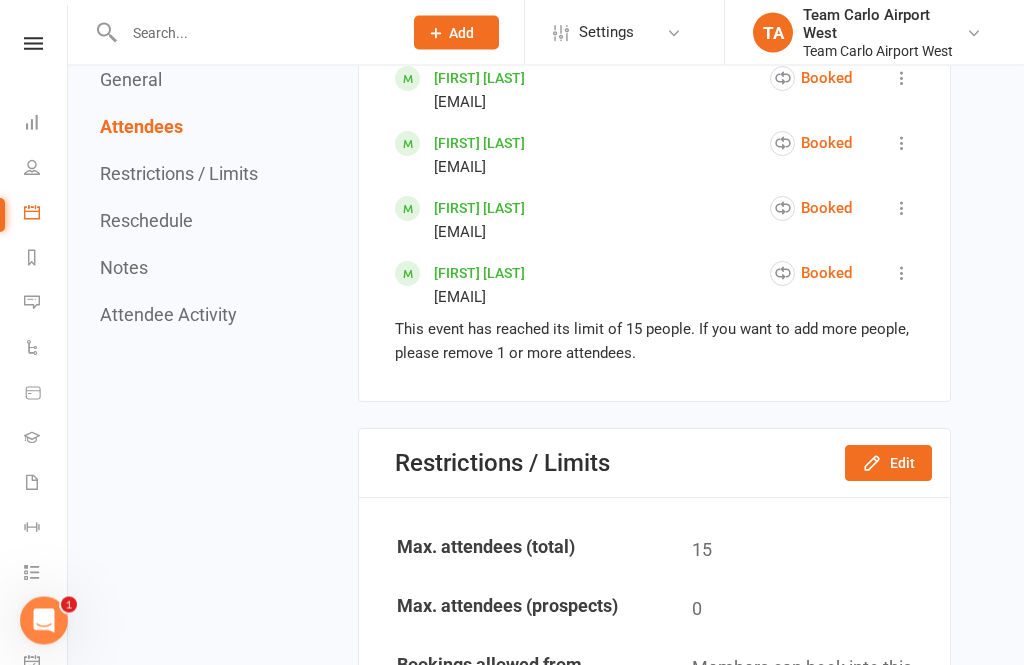click on "Edit" 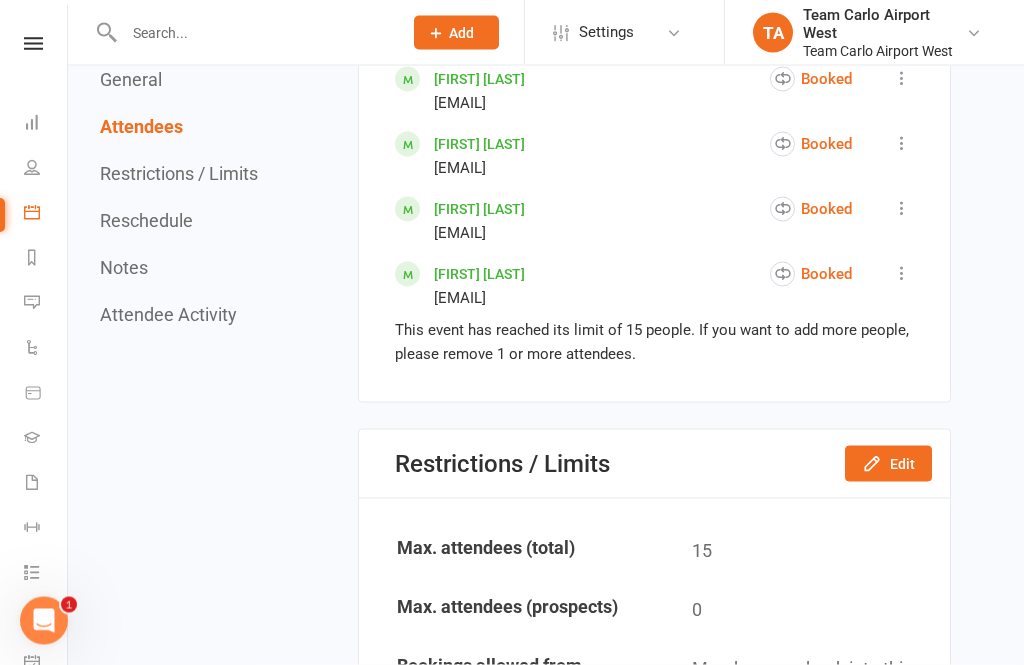 scroll, scrollTop: 1840, scrollLeft: 0, axis: vertical 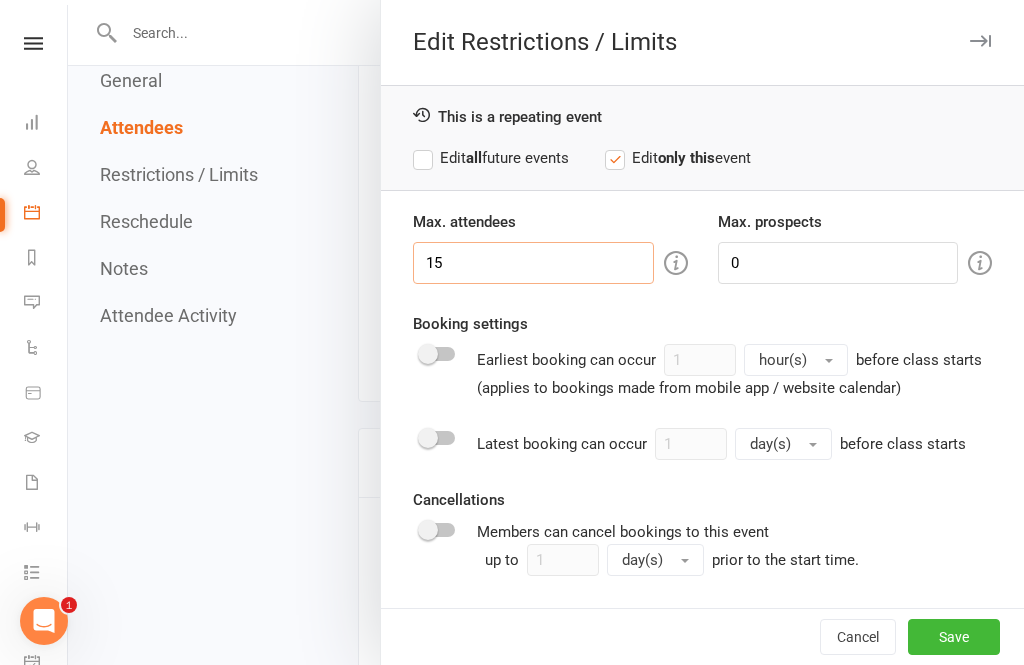 click on "15" at bounding box center [533, 263] 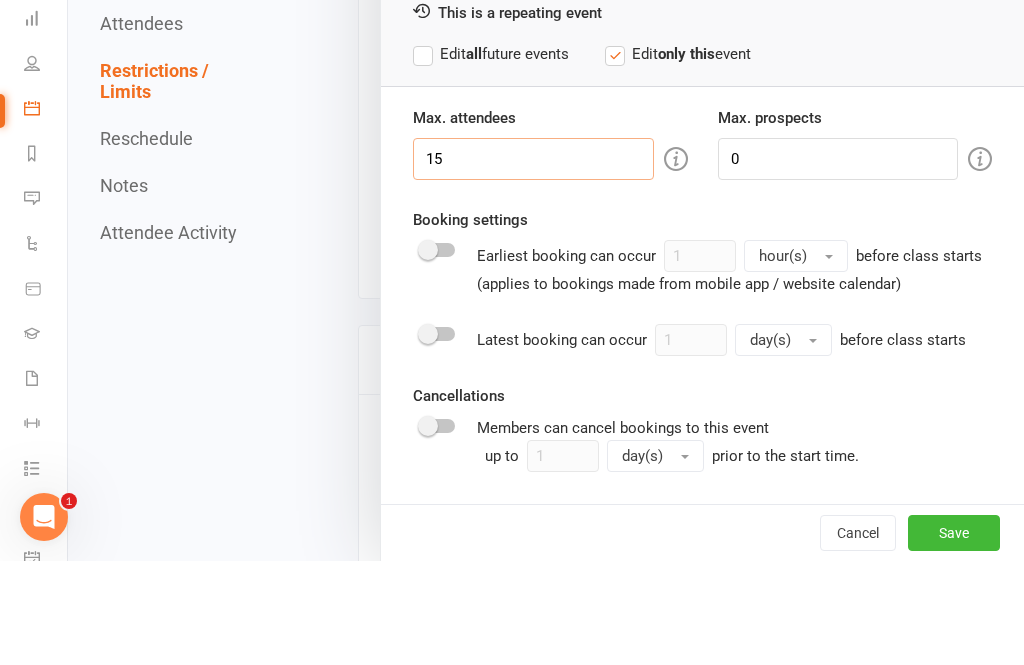 click on "15" at bounding box center [533, 263] 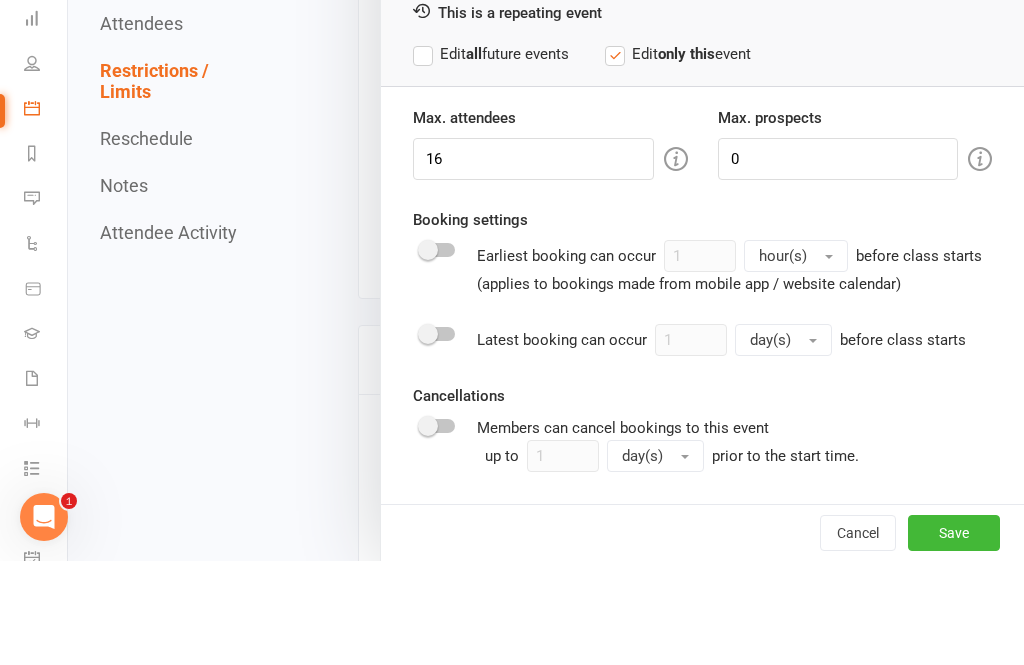 scroll, scrollTop: 1944, scrollLeft: 0, axis: vertical 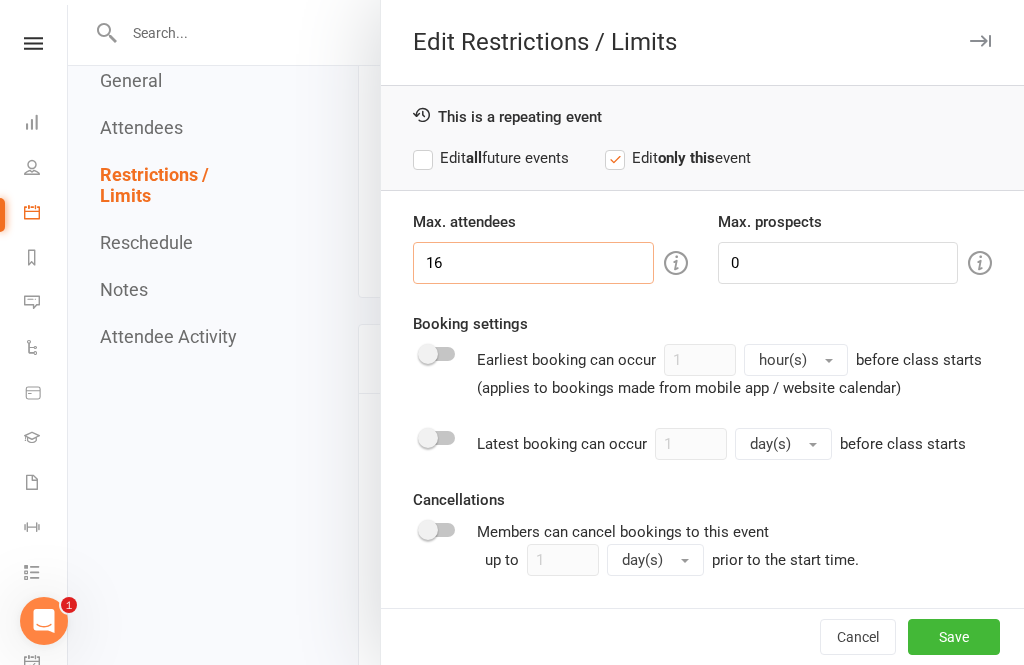 type on "16" 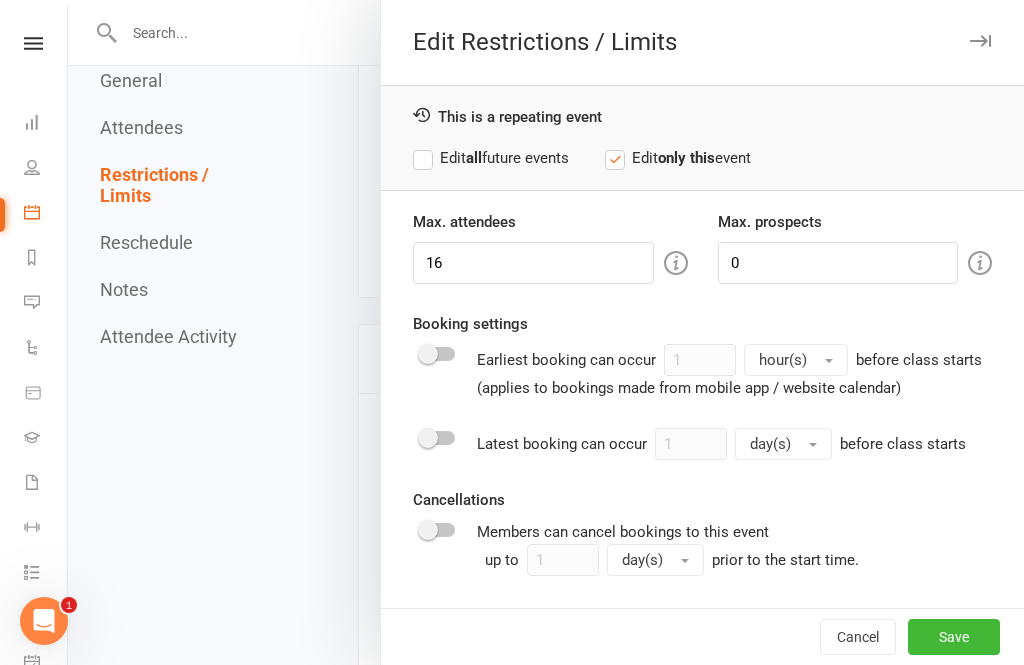 click on "Save" at bounding box center [954, 637] 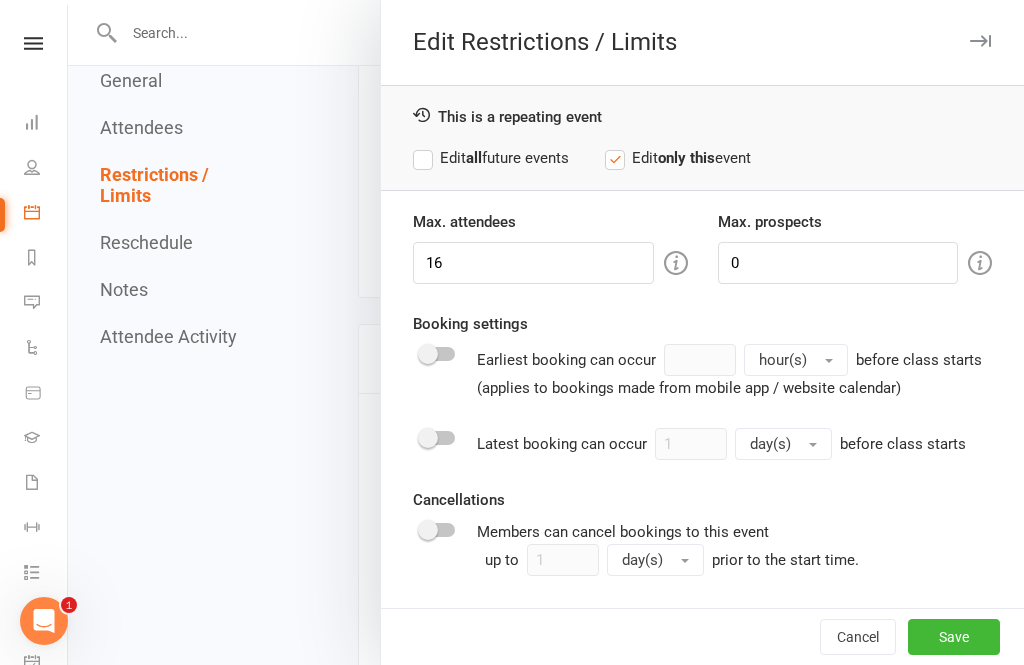 type 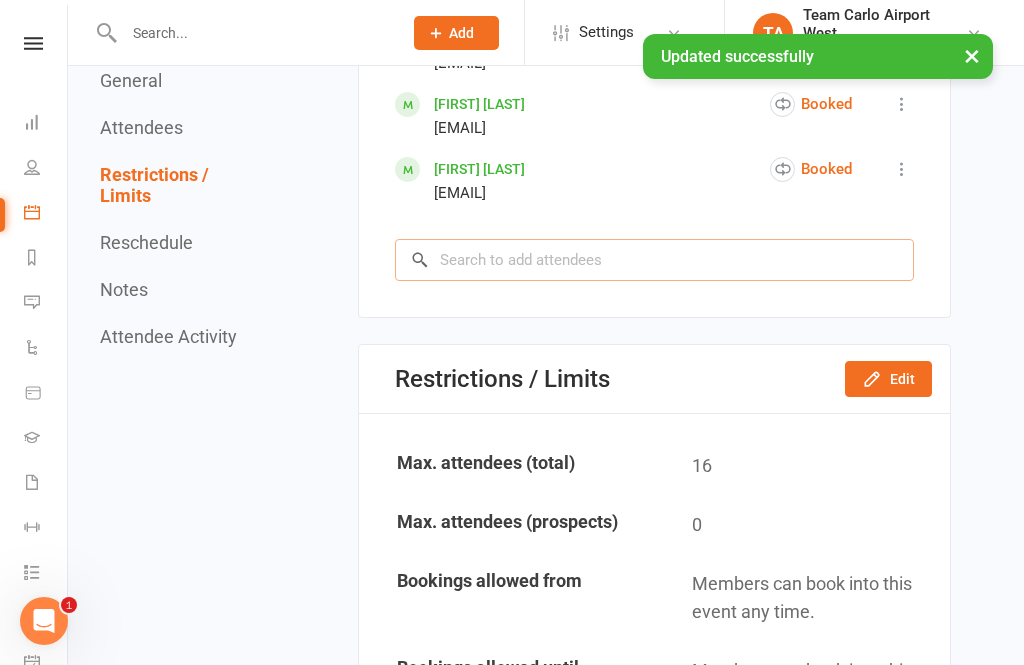 click at bounding box center [654, 260] 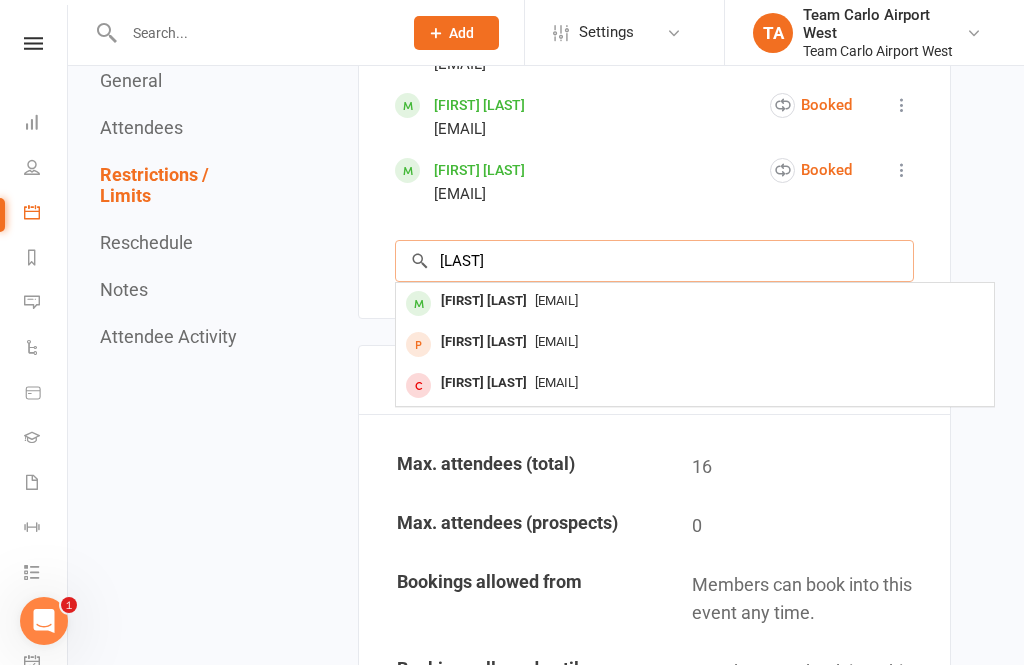 type on "[LAST]" 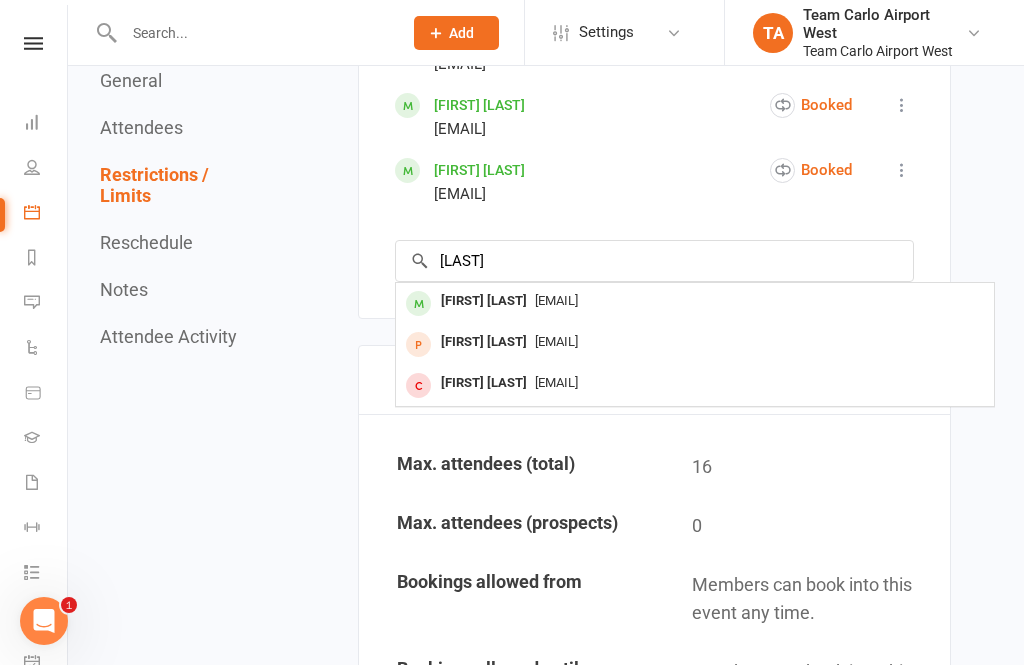 click on "[EMAIL]" at bounding box center [556, 300] 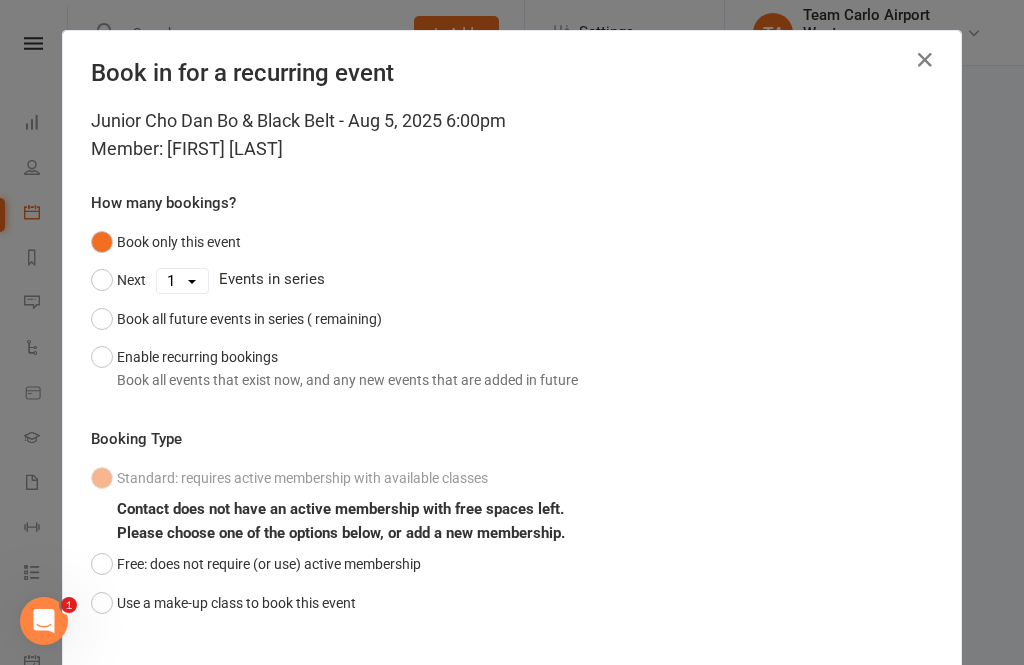 scroll, scrollTop: 1944, scrollLeft: 0, axis: vertical 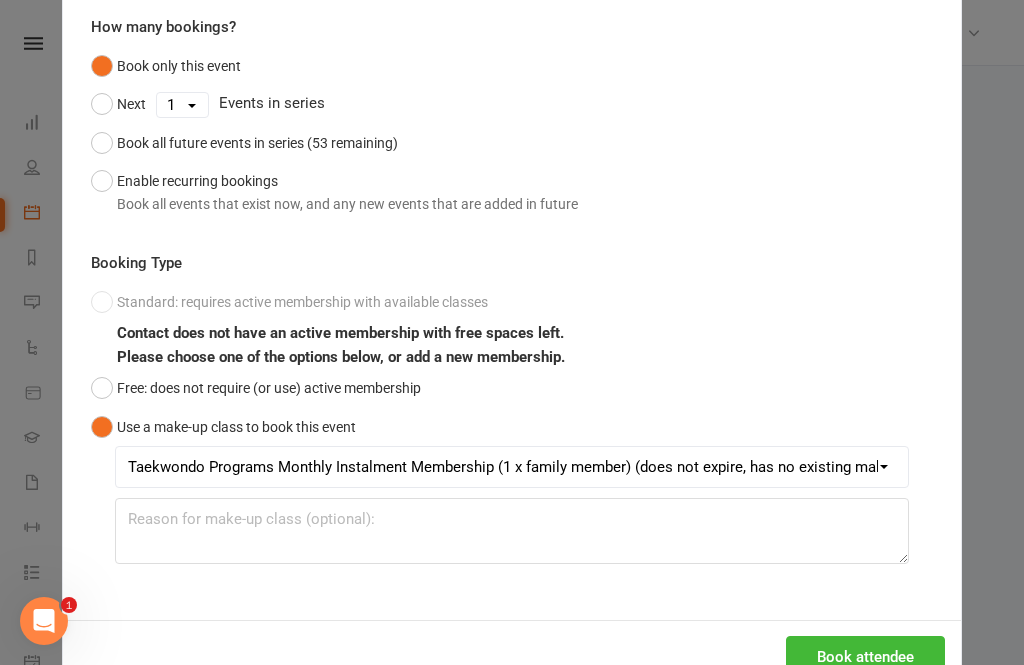 click on "Book attendee" at bounding box center (865, 657) 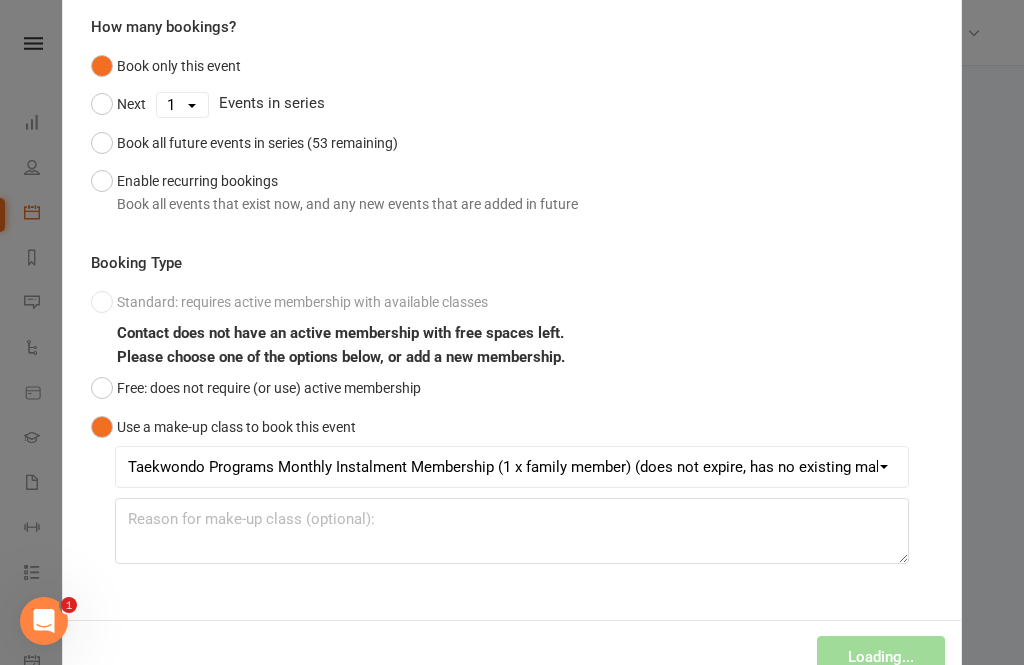 scroll, scrollTop: 175, scrollLeft: 0, axis: vertical 